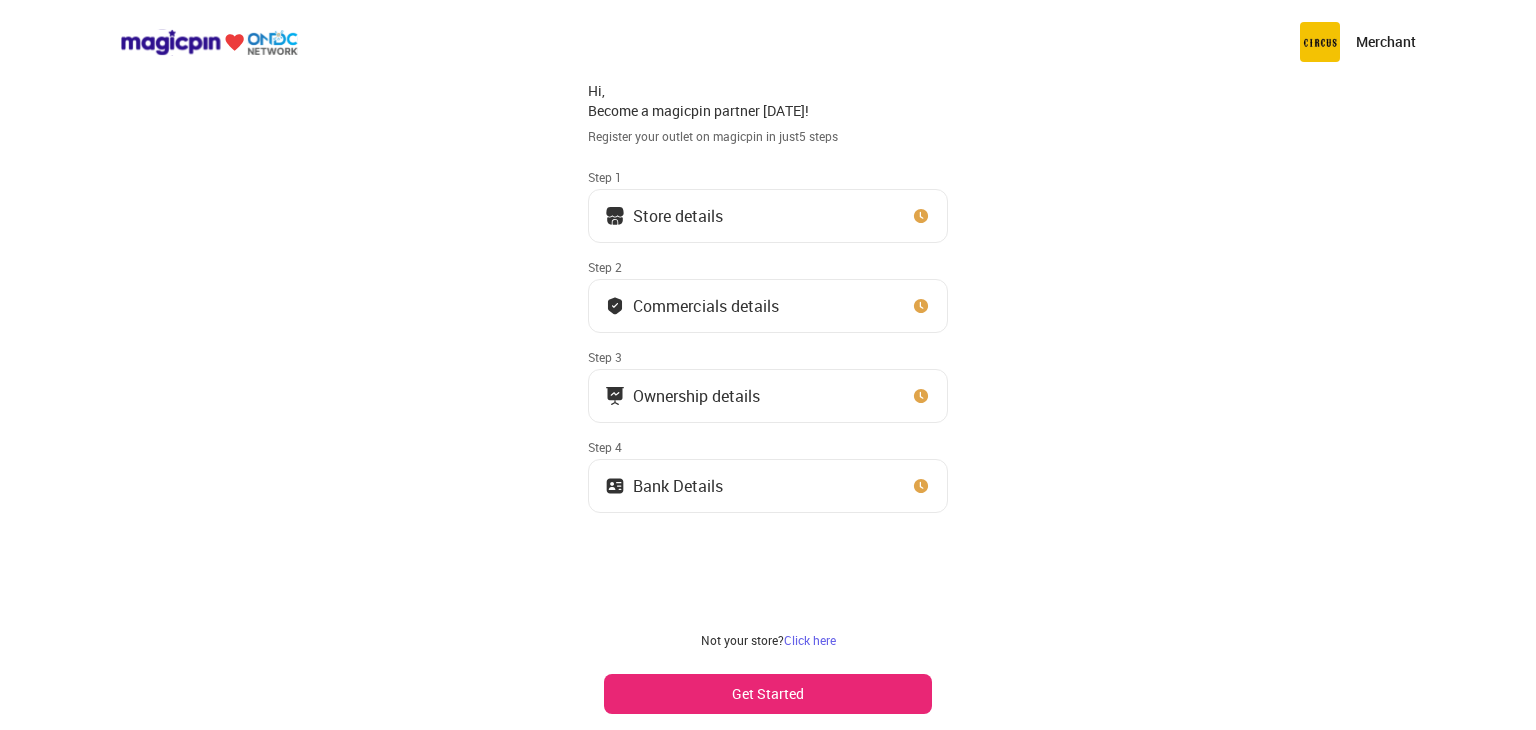 scroll, scrollTop: 0, scrollLeft: 0, axis: both 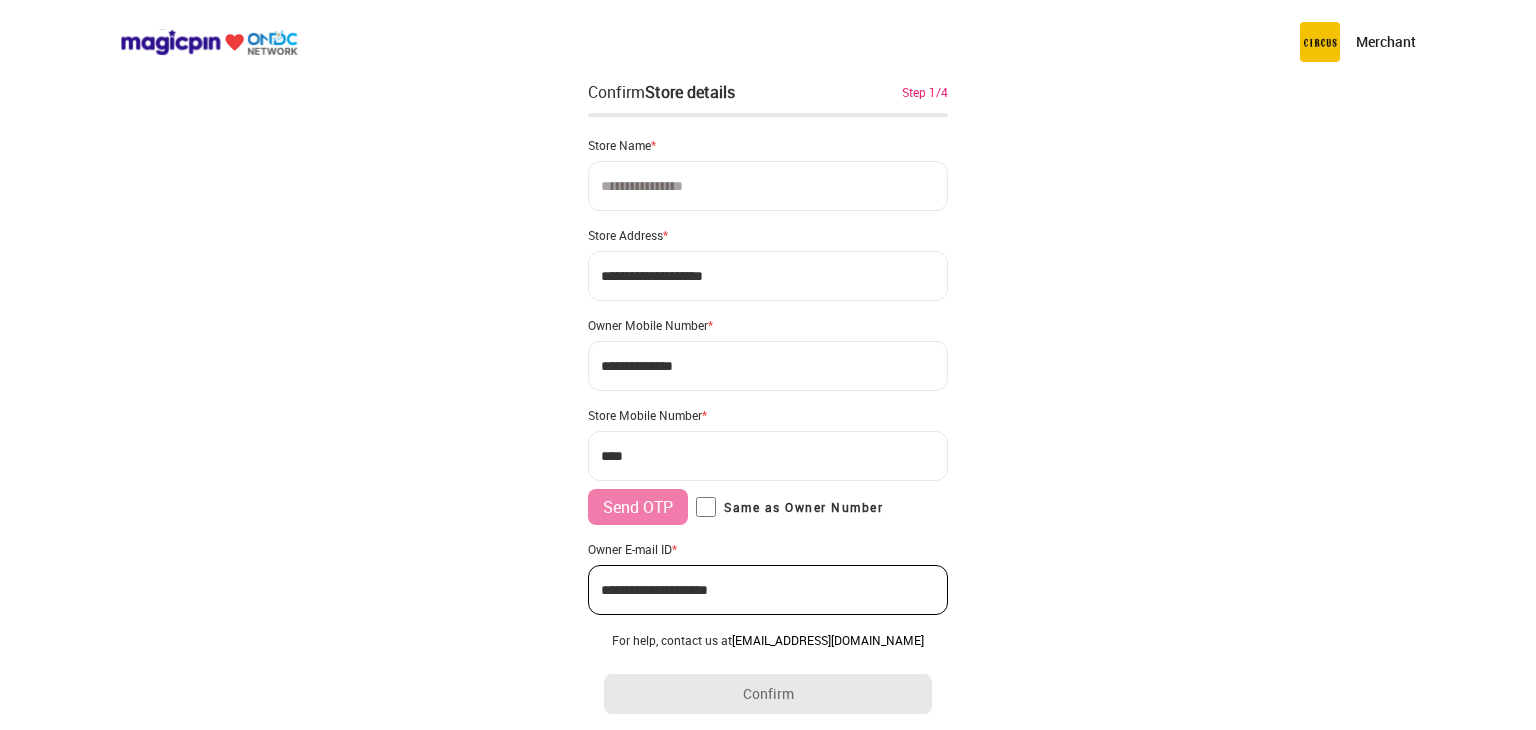 click at bounding box center [768, 186] 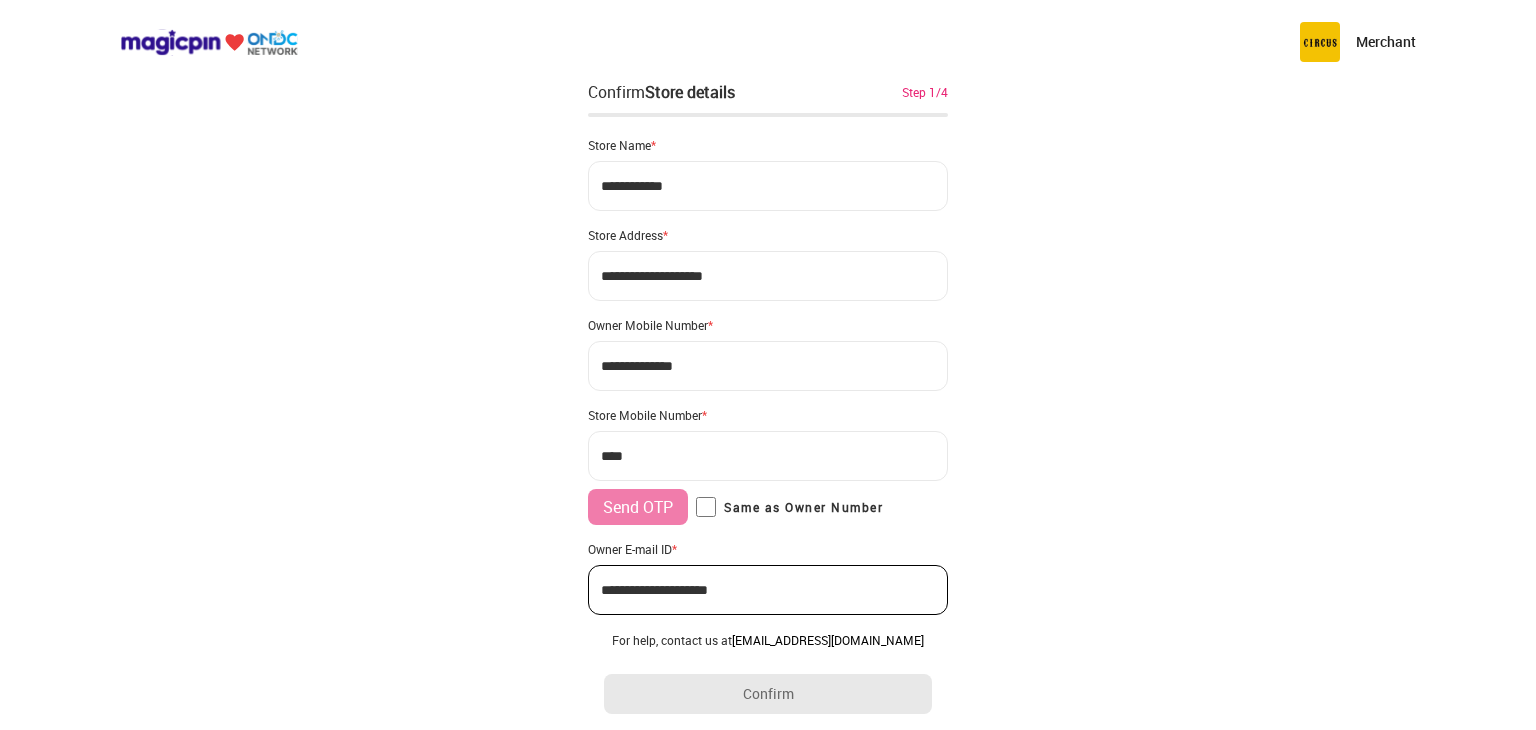 type on "**********" 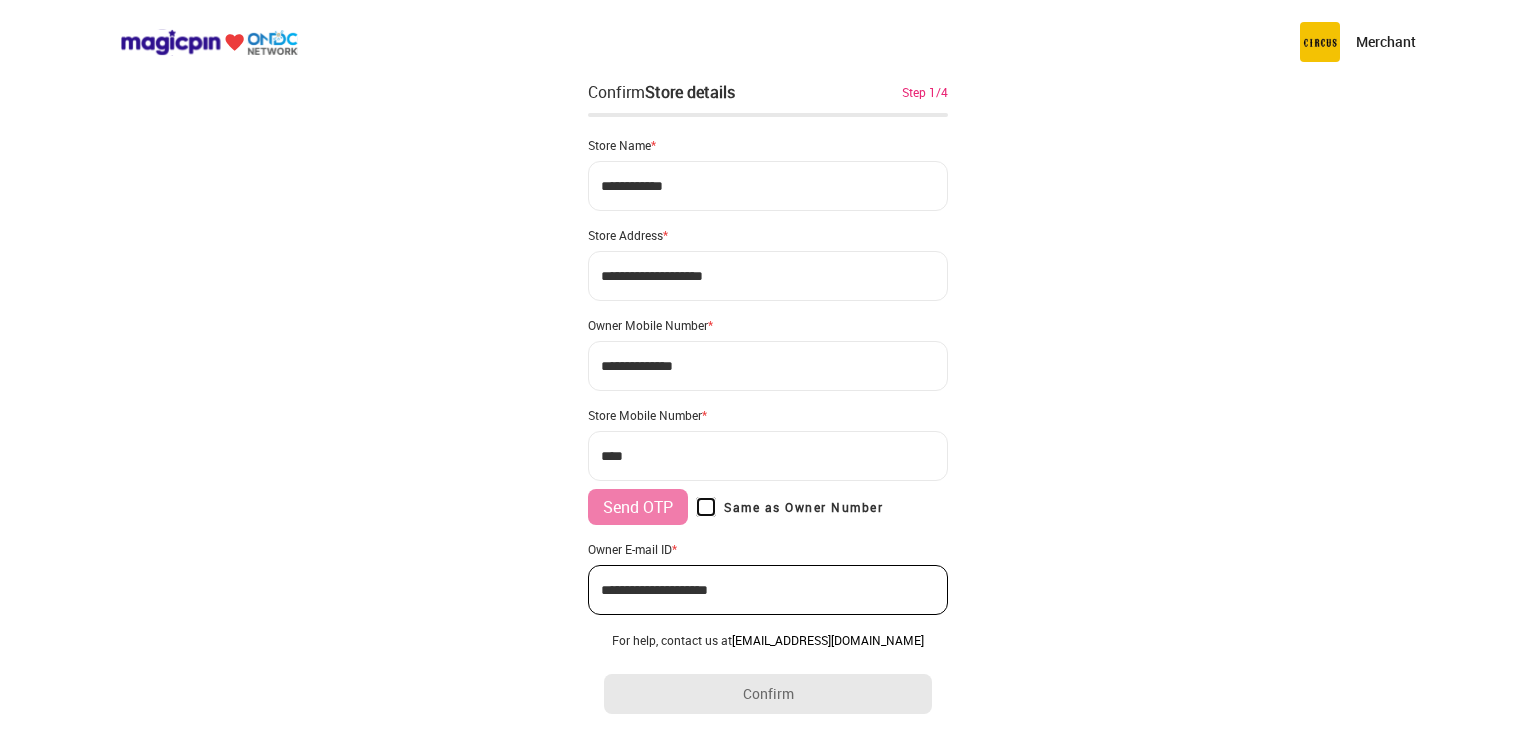 type on "**********" 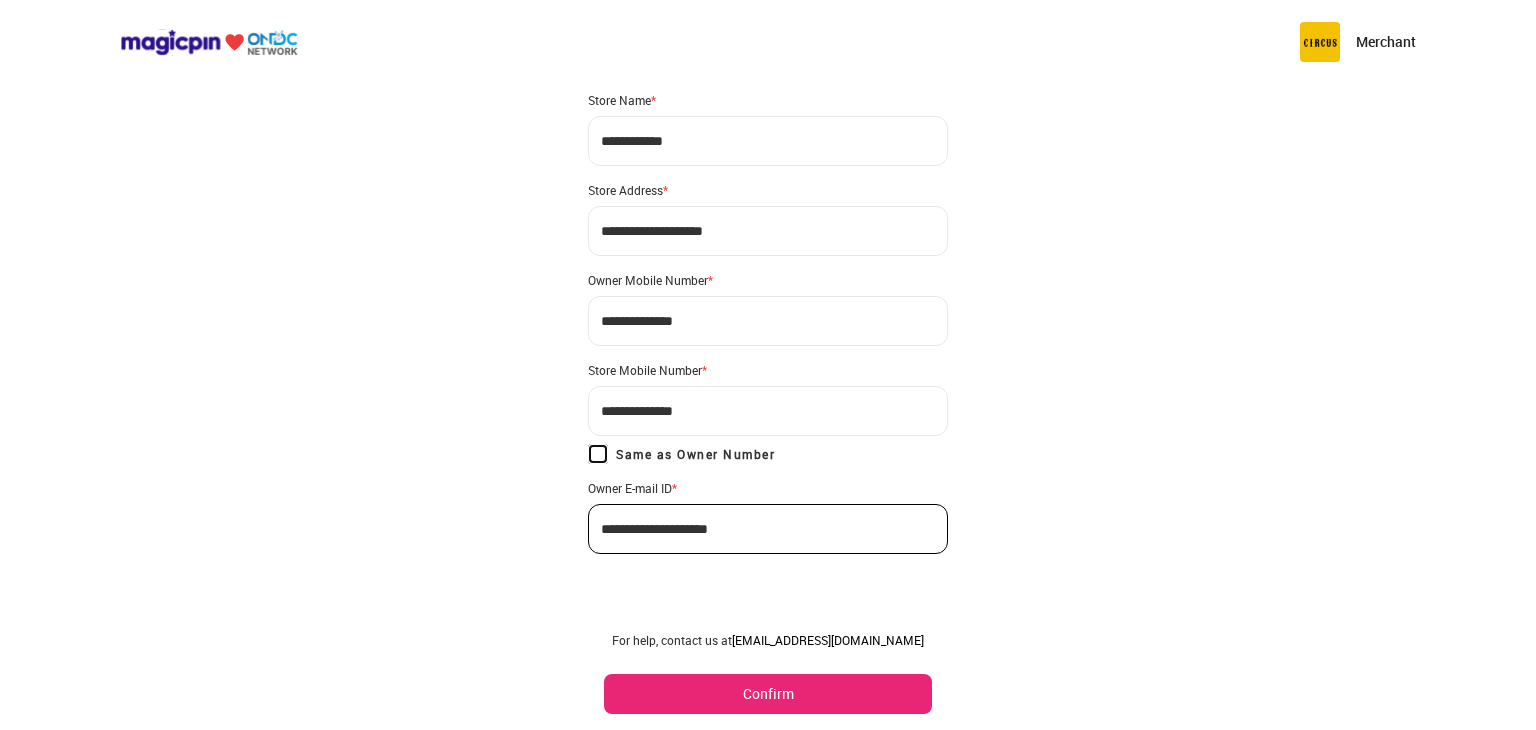 scroll, scrollTop: 47, scrollLeft: 0, axis: vertical 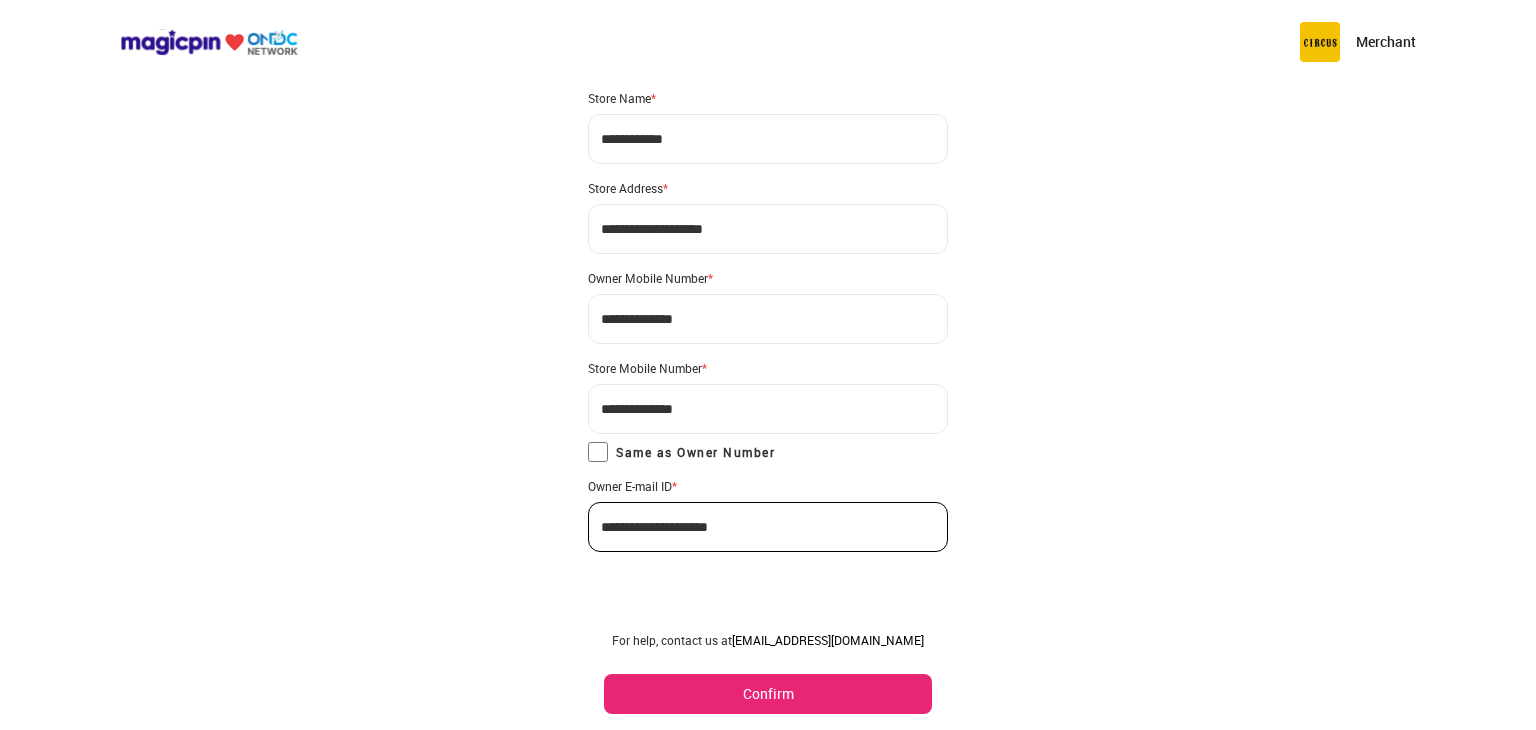 click on "Confirm" at bounding box center (768, 694) 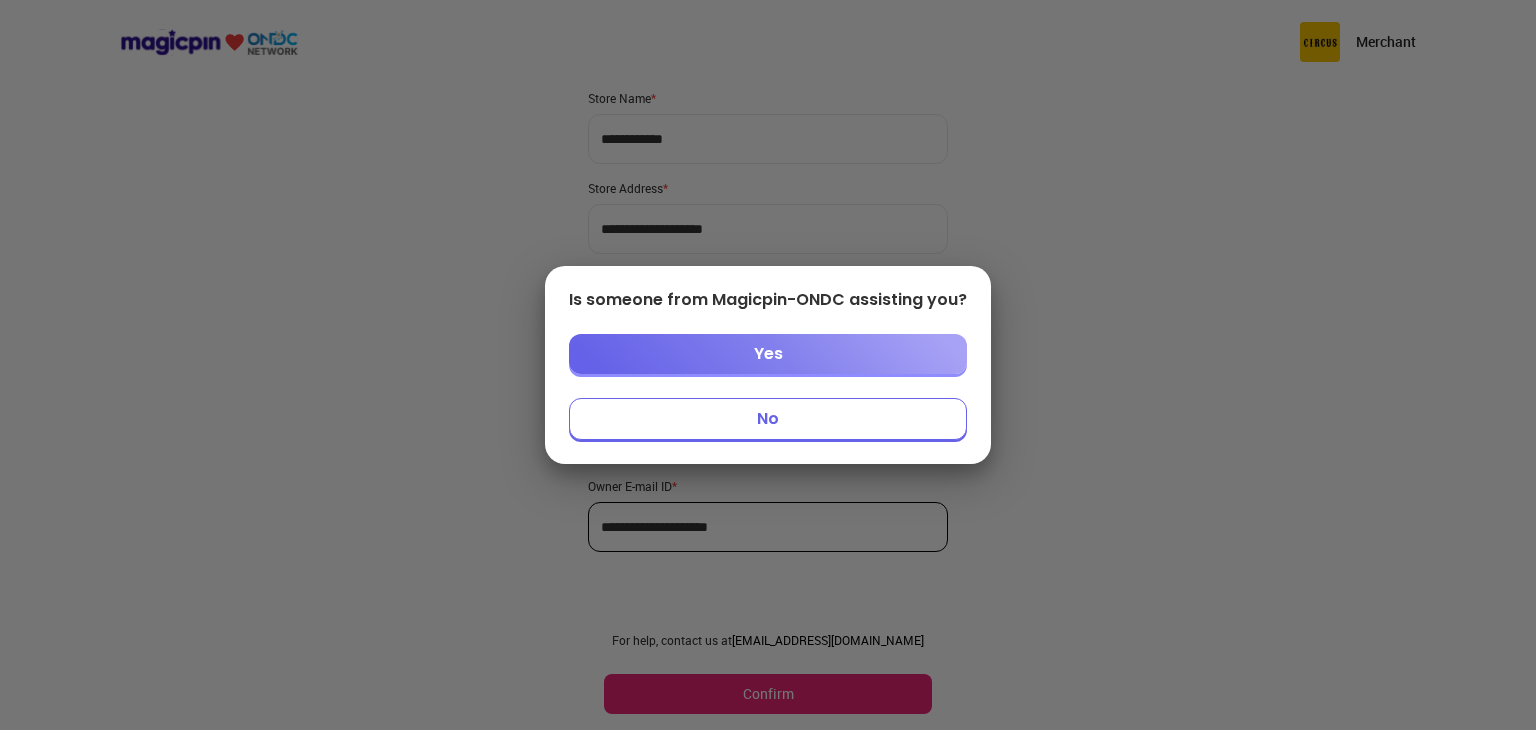 click on "No" at bounding box center [768, 419] 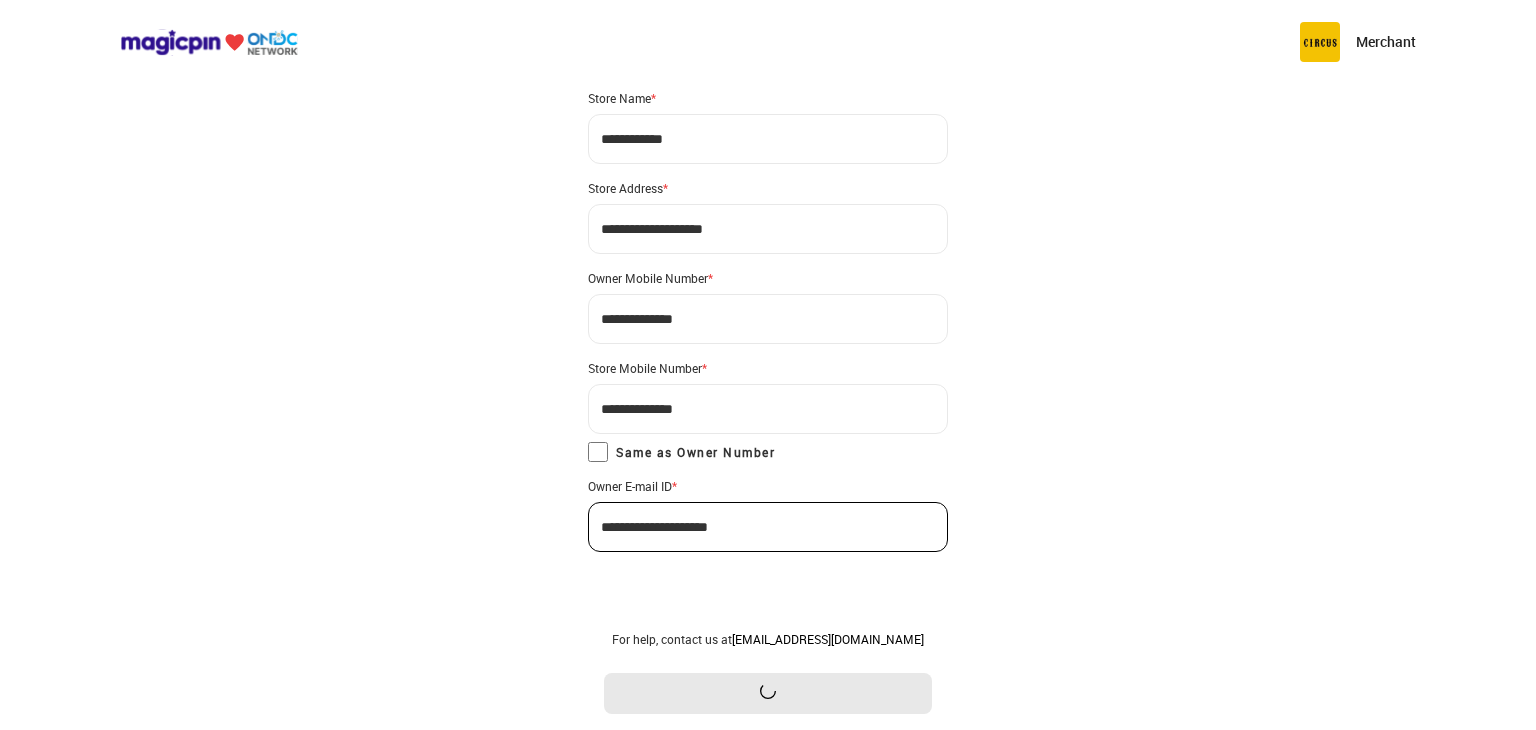 scroll, scrollTop: 0, scrollLeft: 0, axis: both 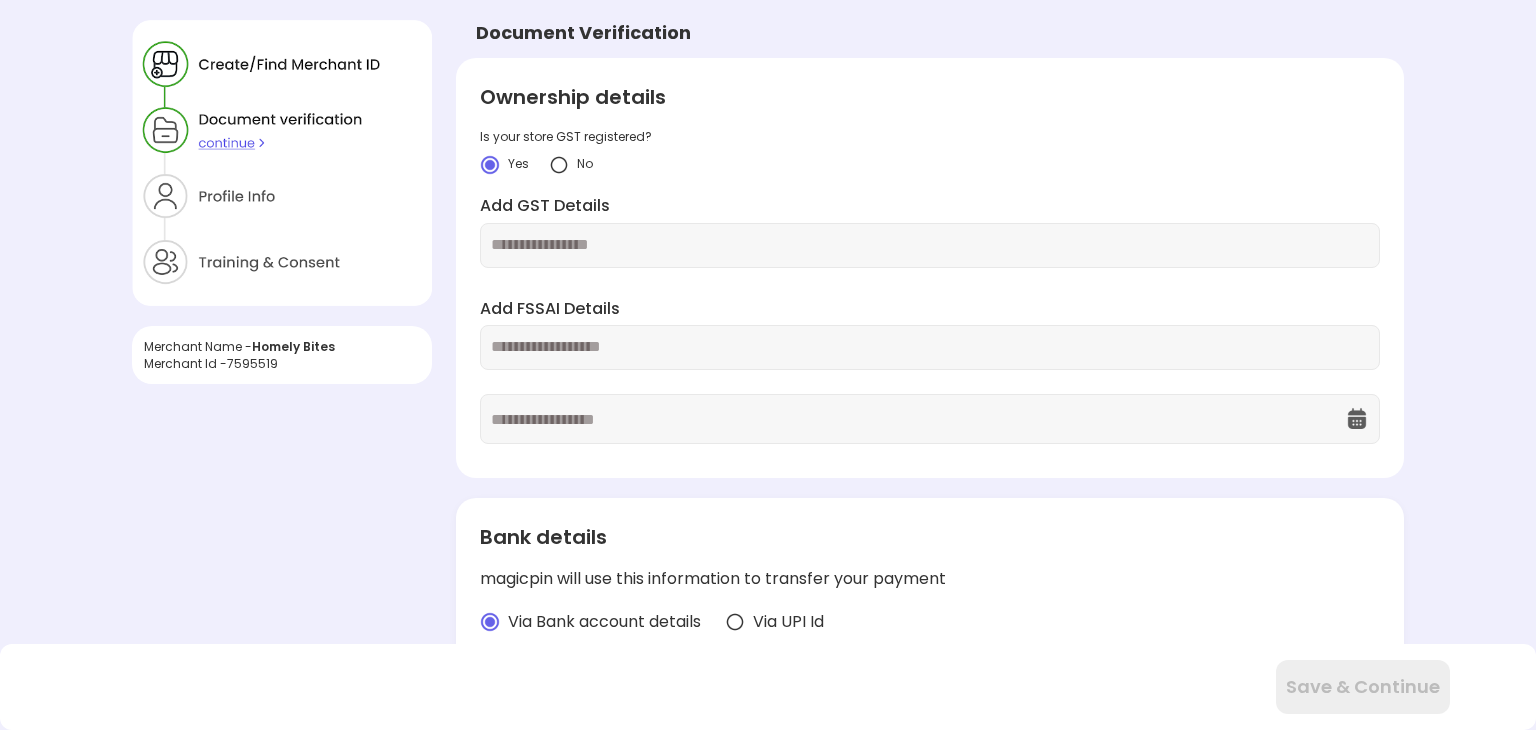 click at bounding box center (559, 165) 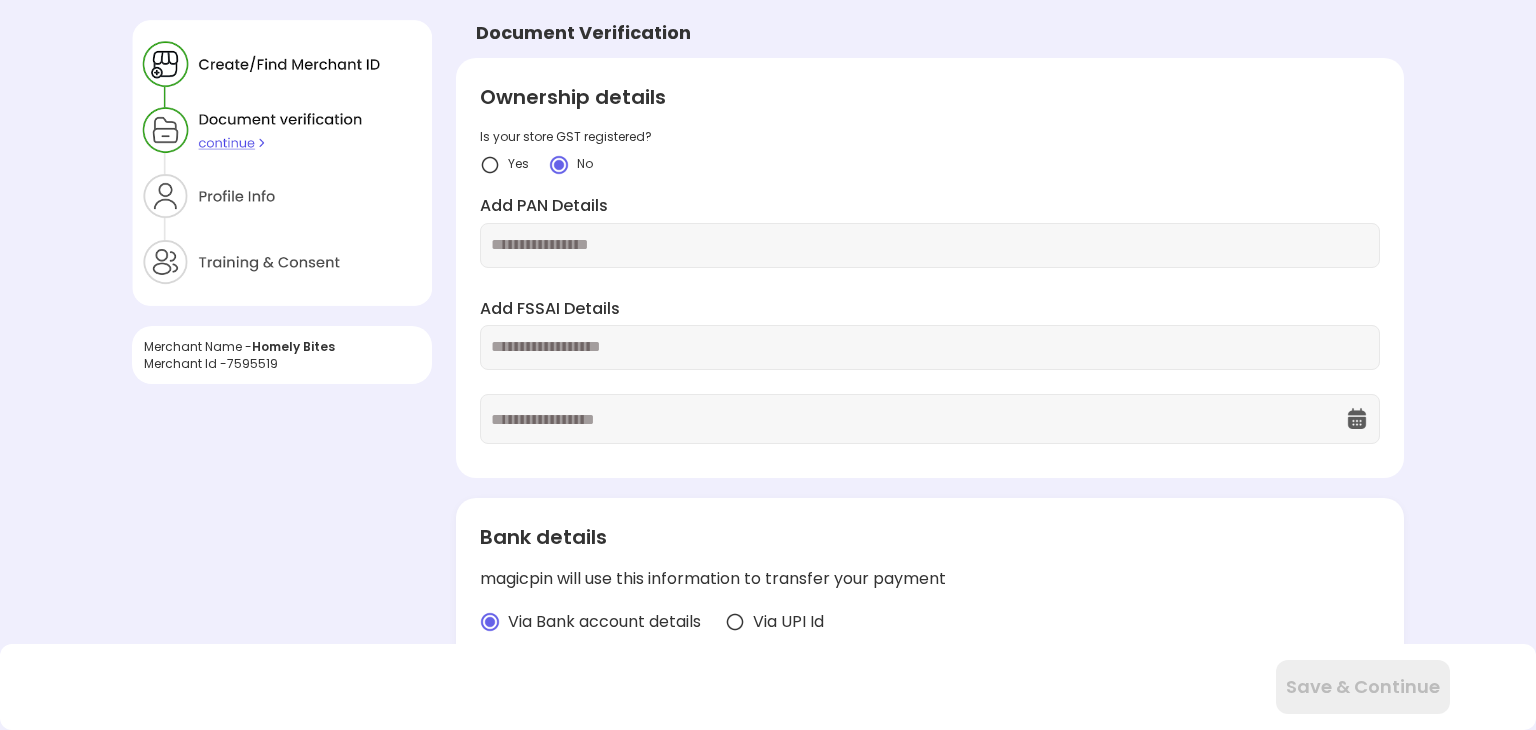 click at bounding box center [930, 245] 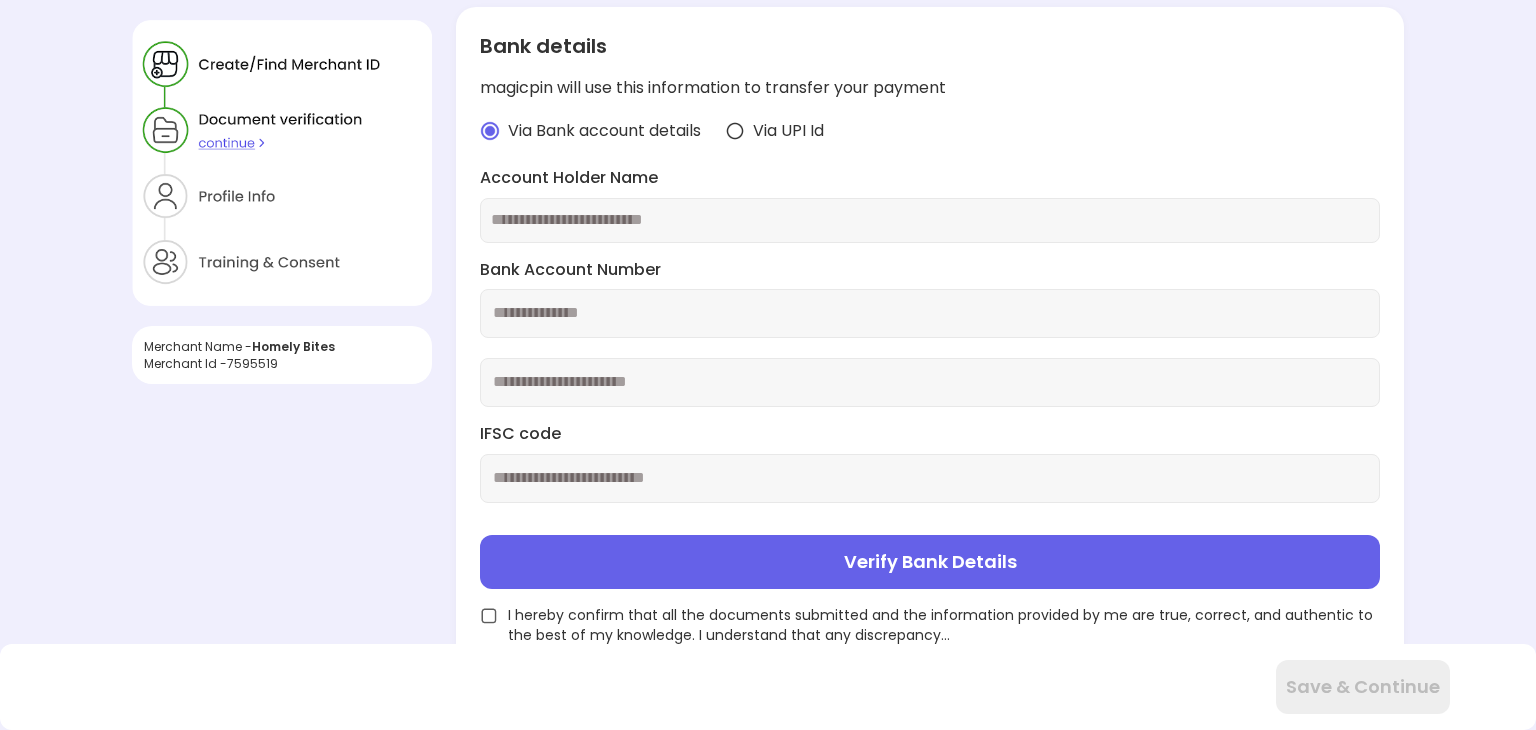 scroll, scrollTop: 0, scrollLeft: 0, axis: both 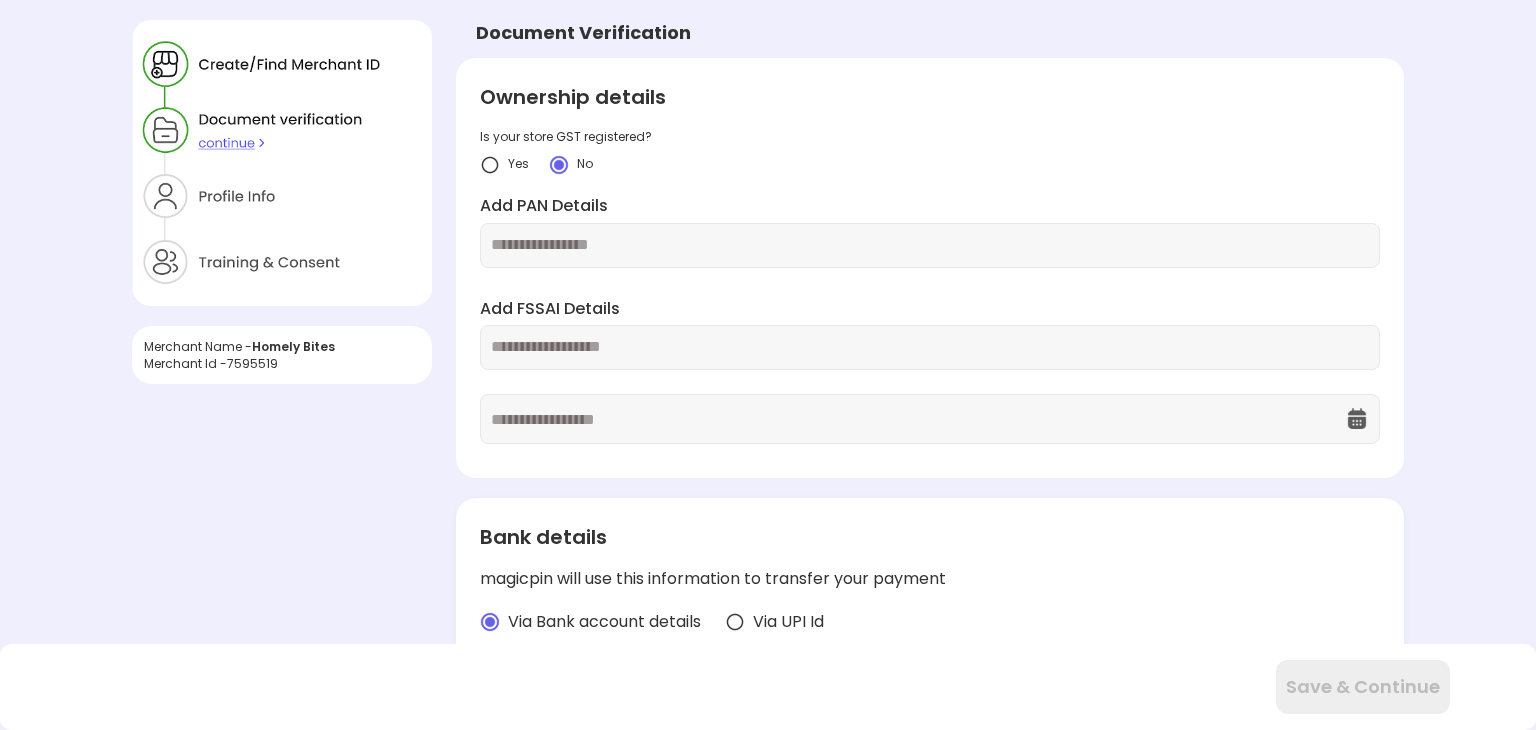 click at bounding box center (930, 245) 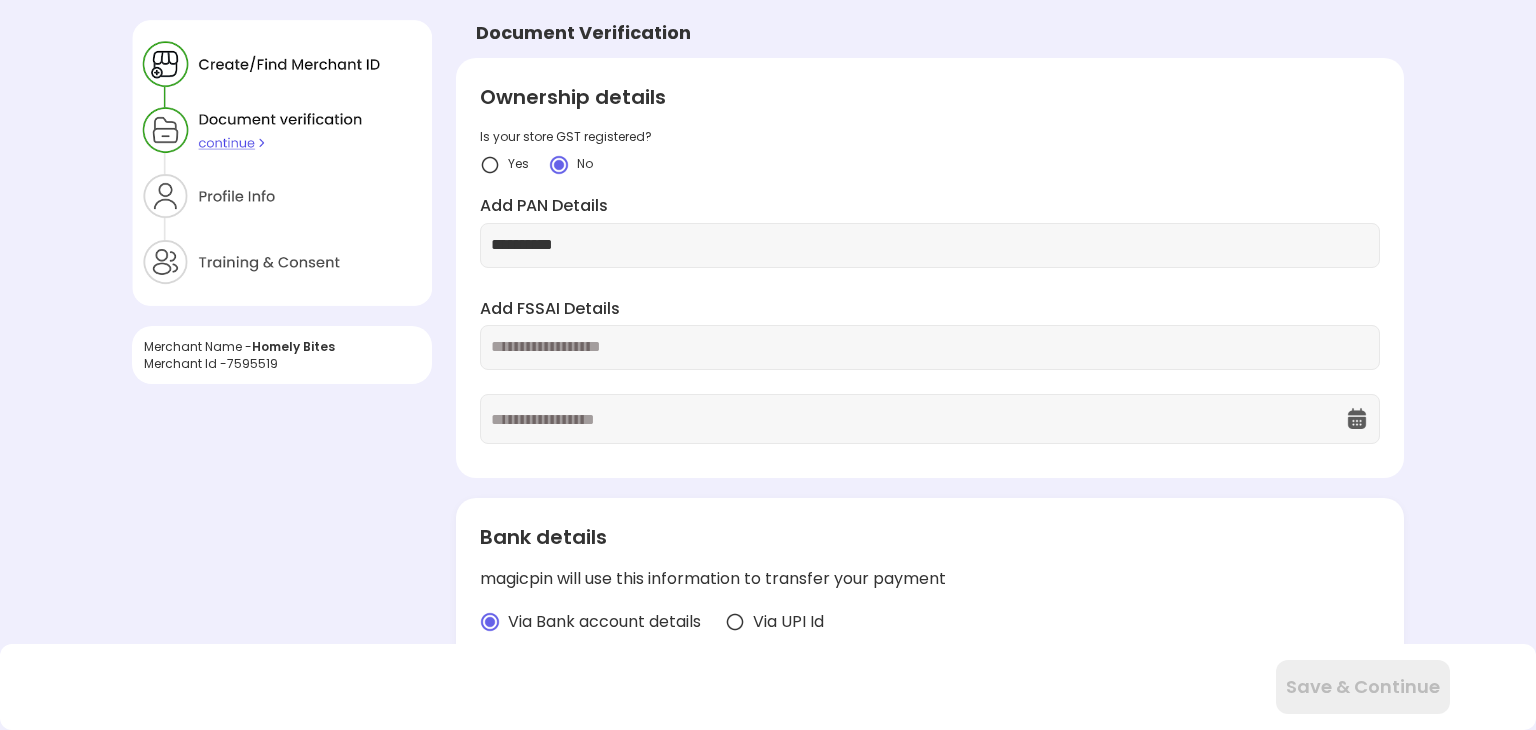type on "**********" 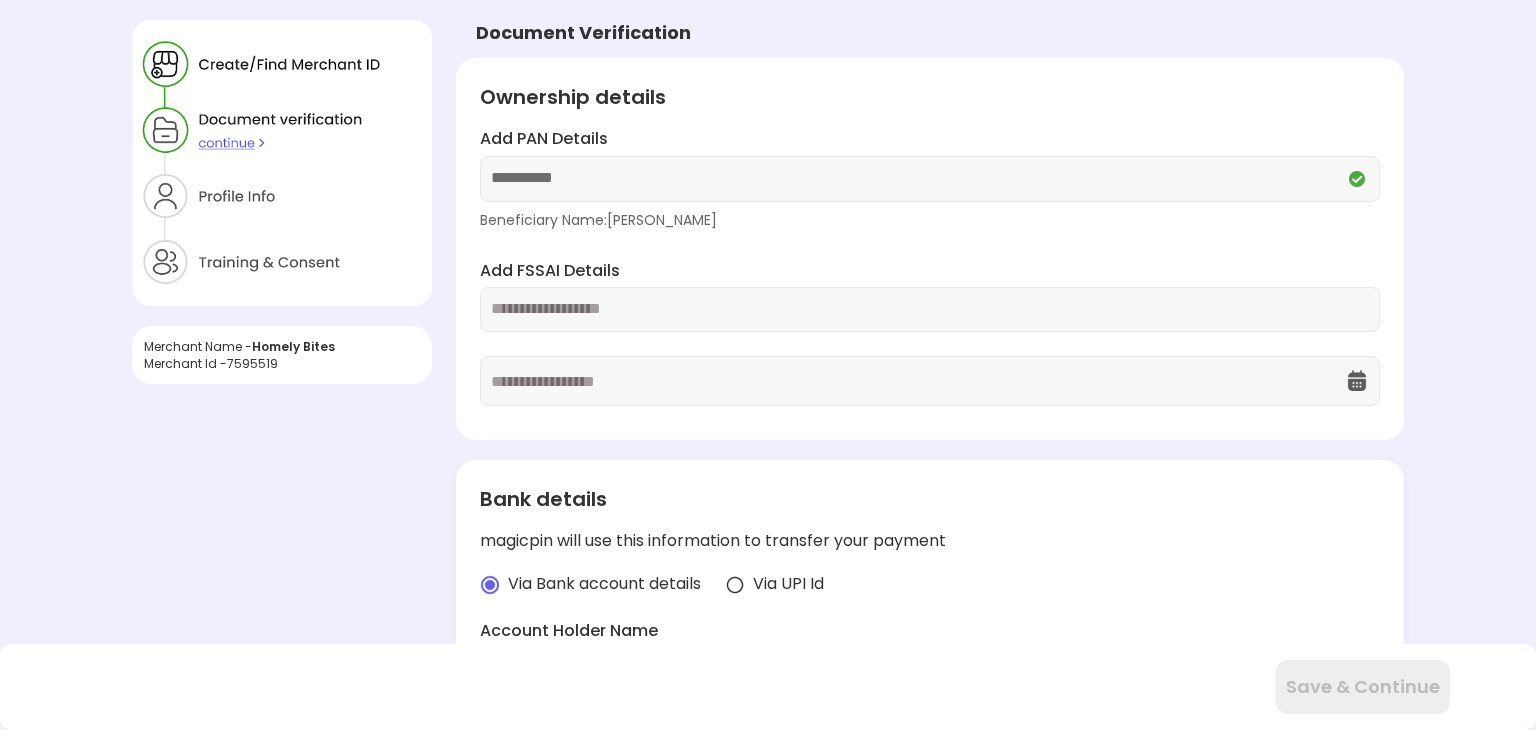 click at bounding box center [930, 309] 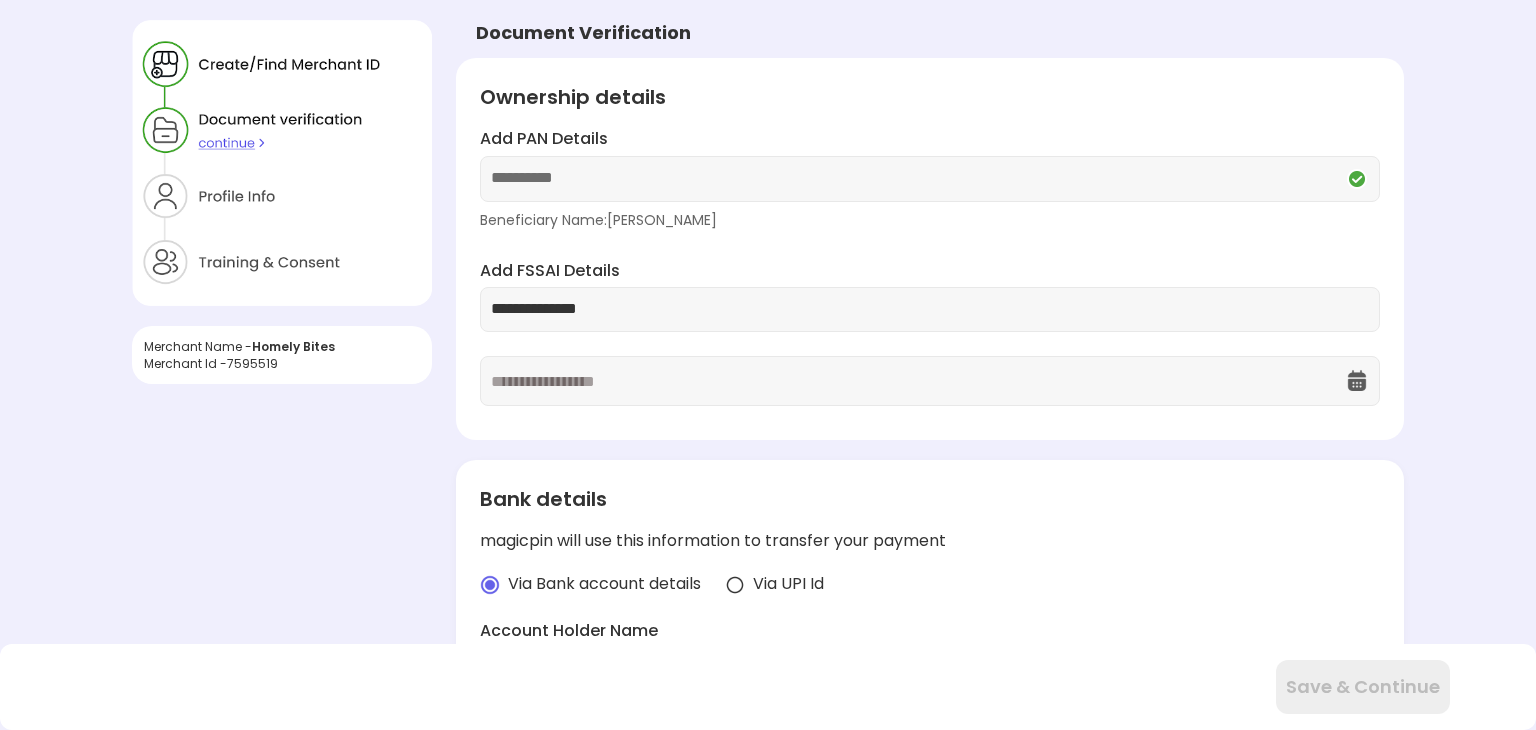type on "**********" 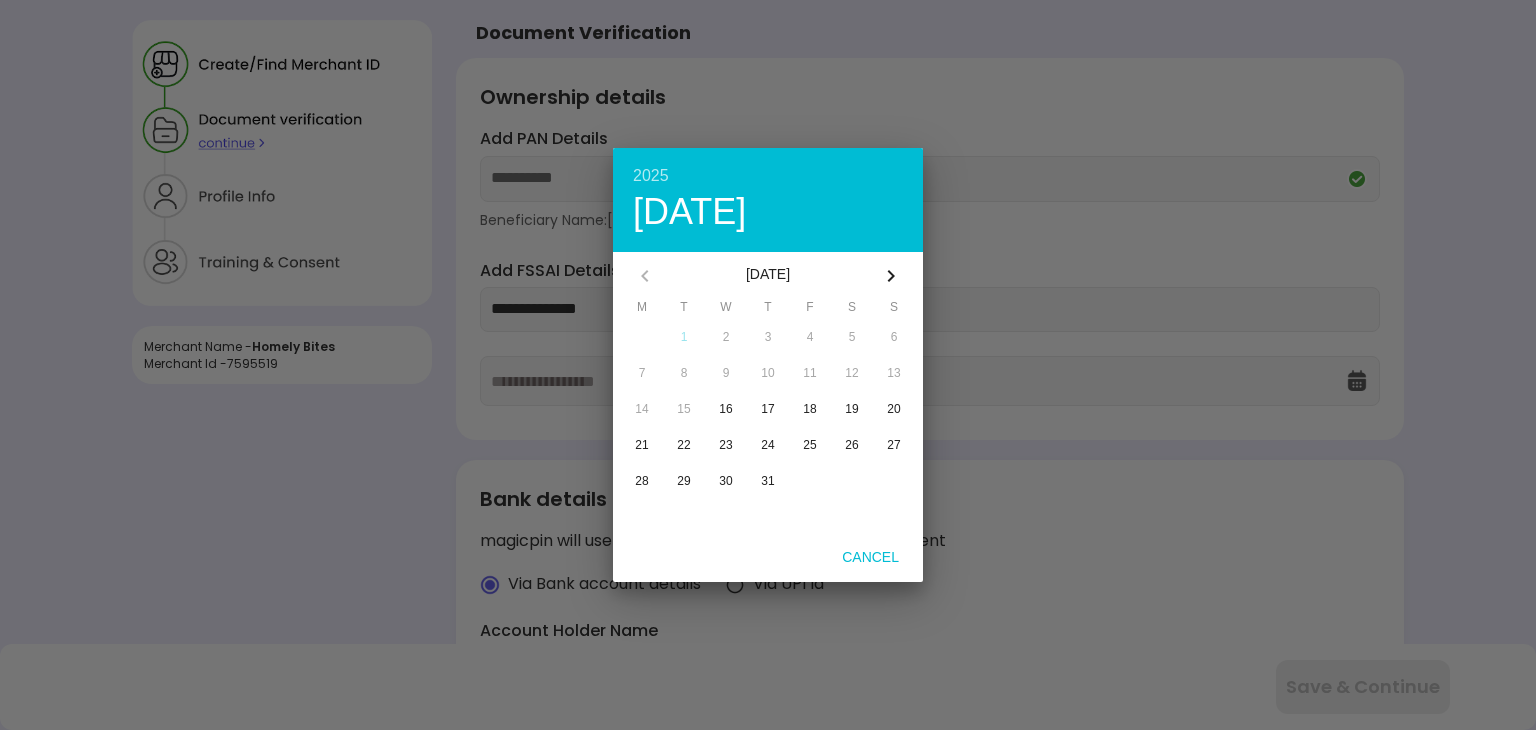 click on "[DATE]" at bounding box center [768, 276] 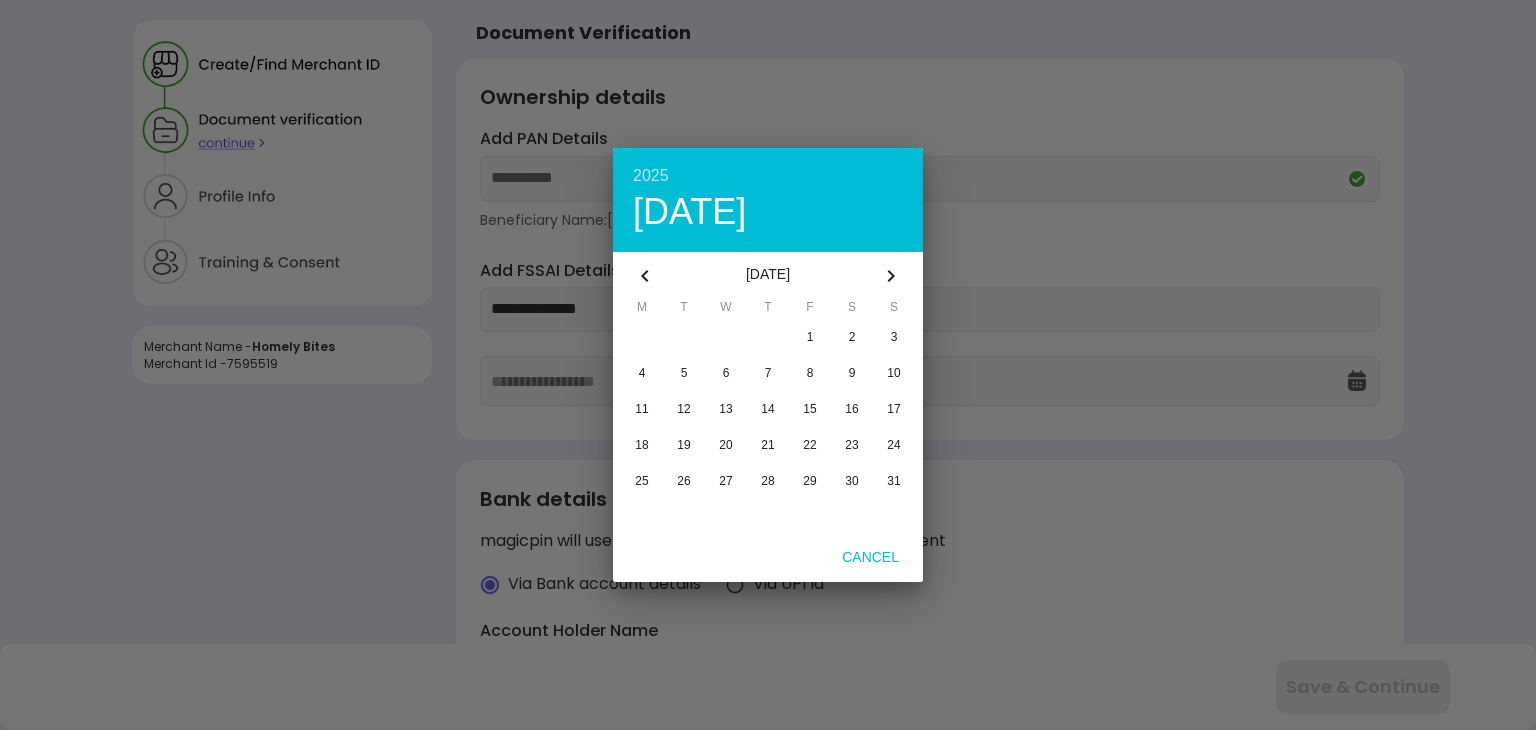 click on "2025" at bounding box center (768, 176) 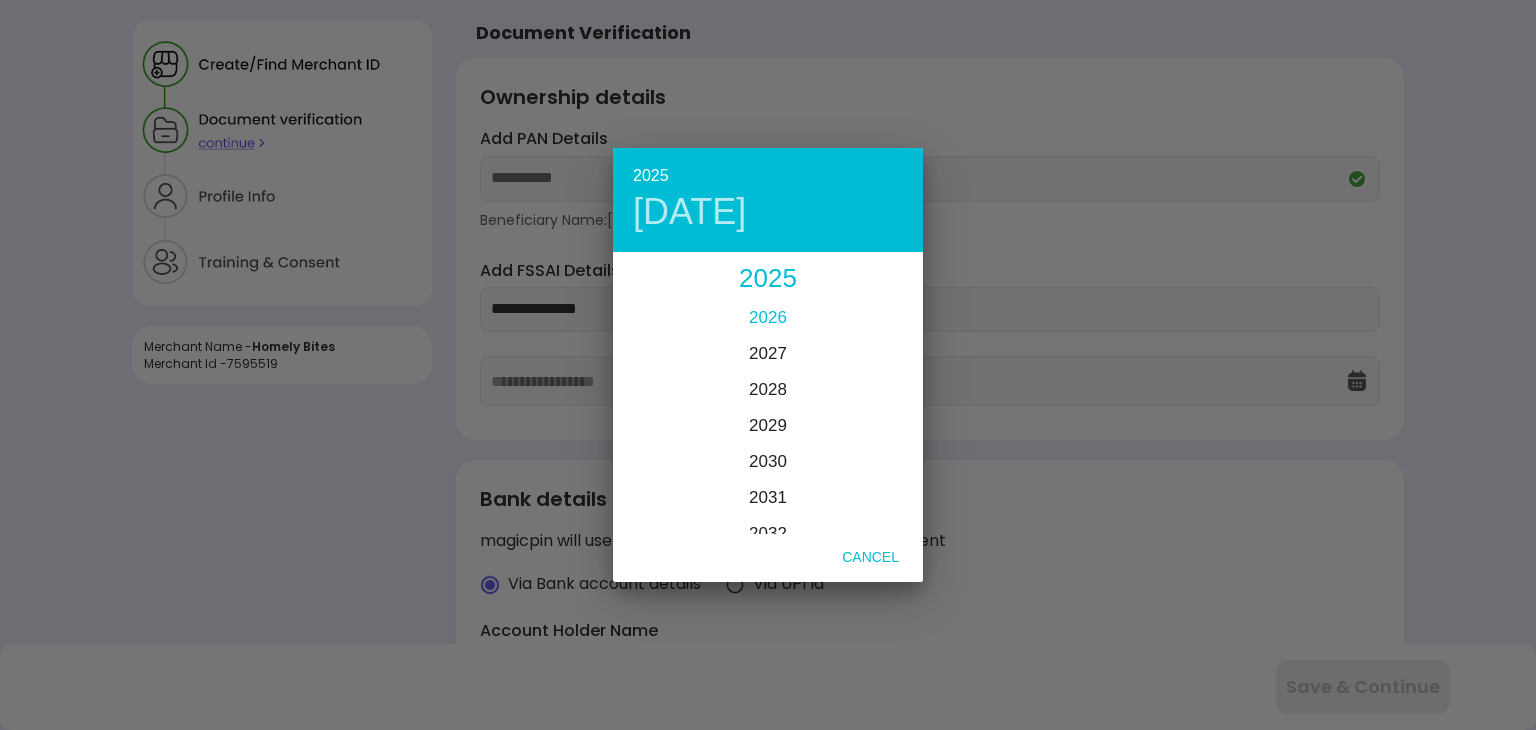 click on "2026" at bounding box center (768, 317) 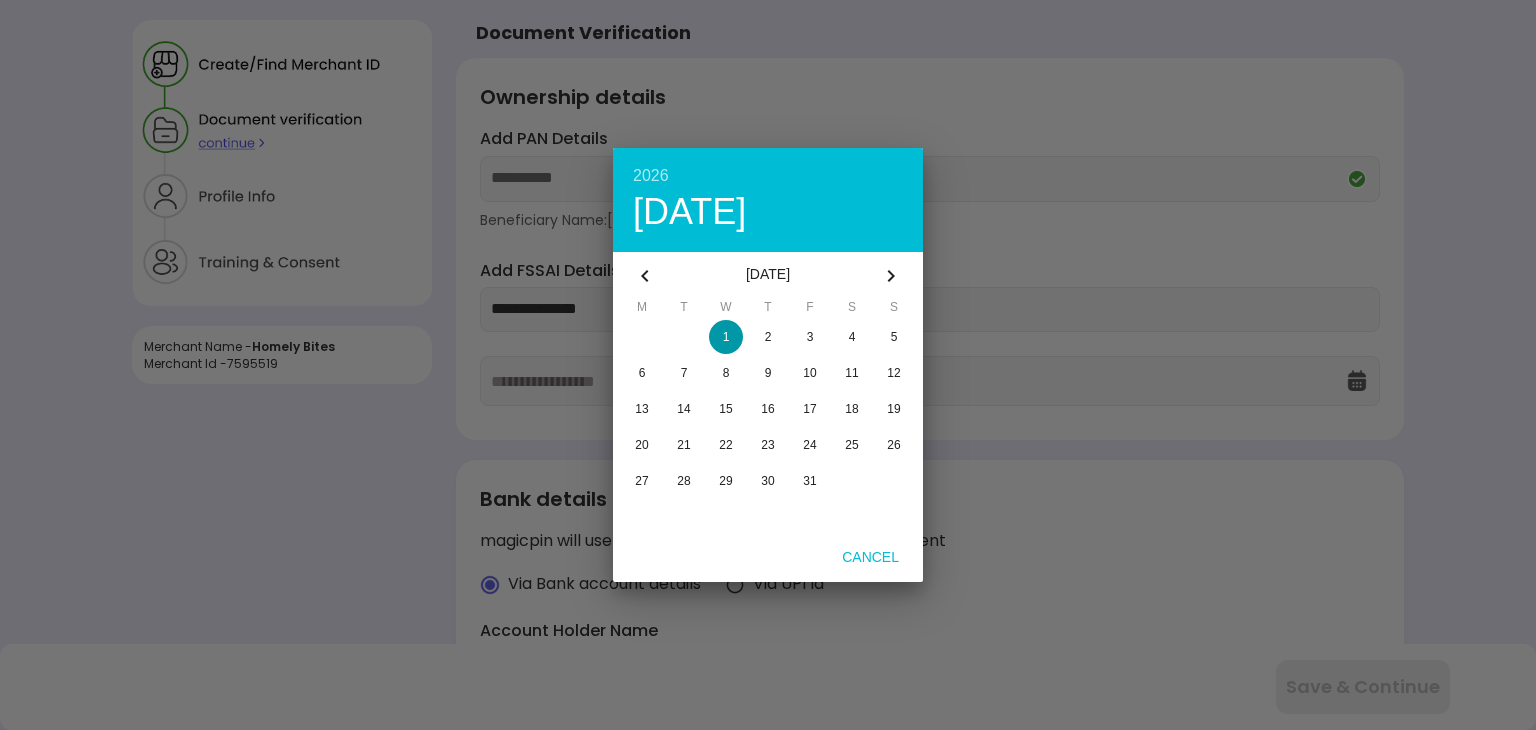 click 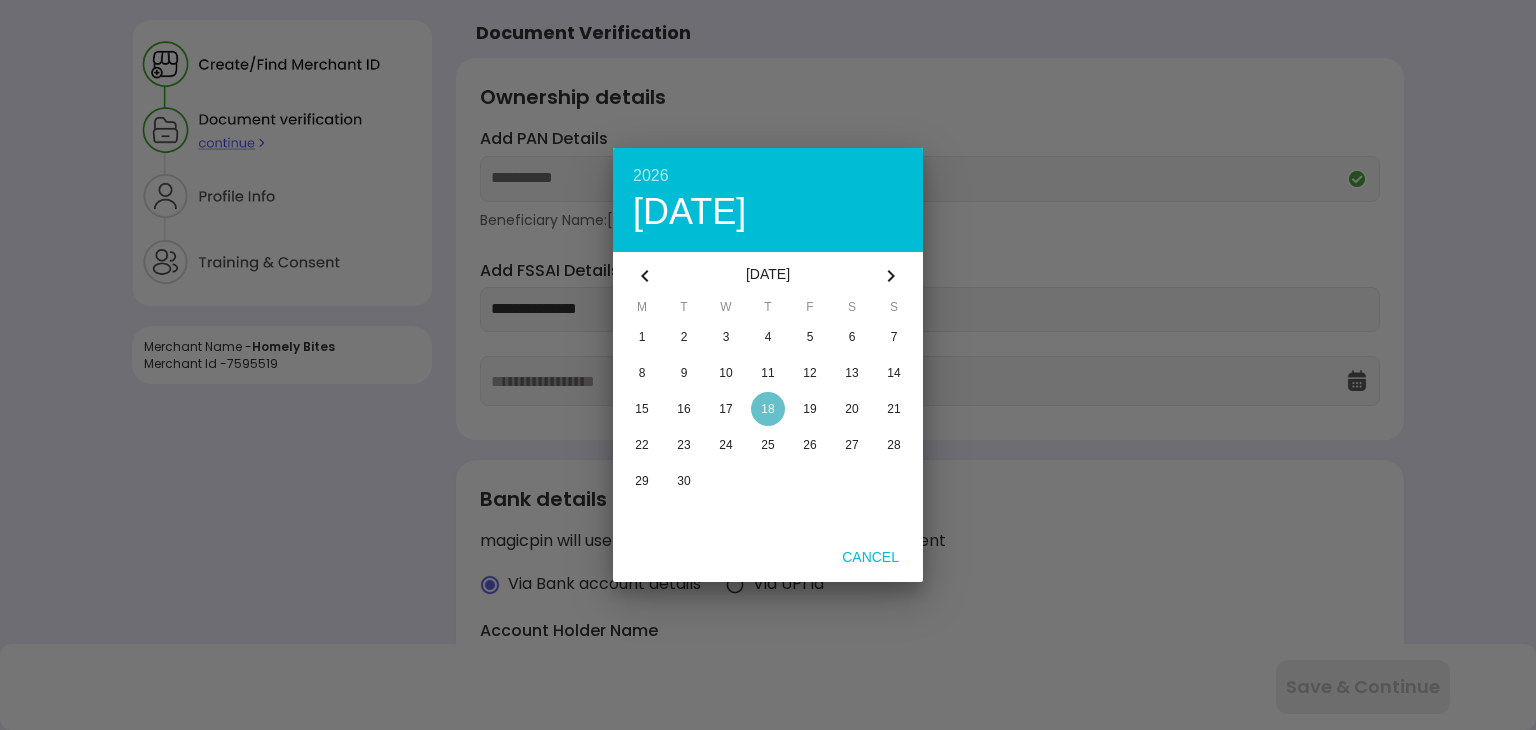 click at bounding box center [768, 409] 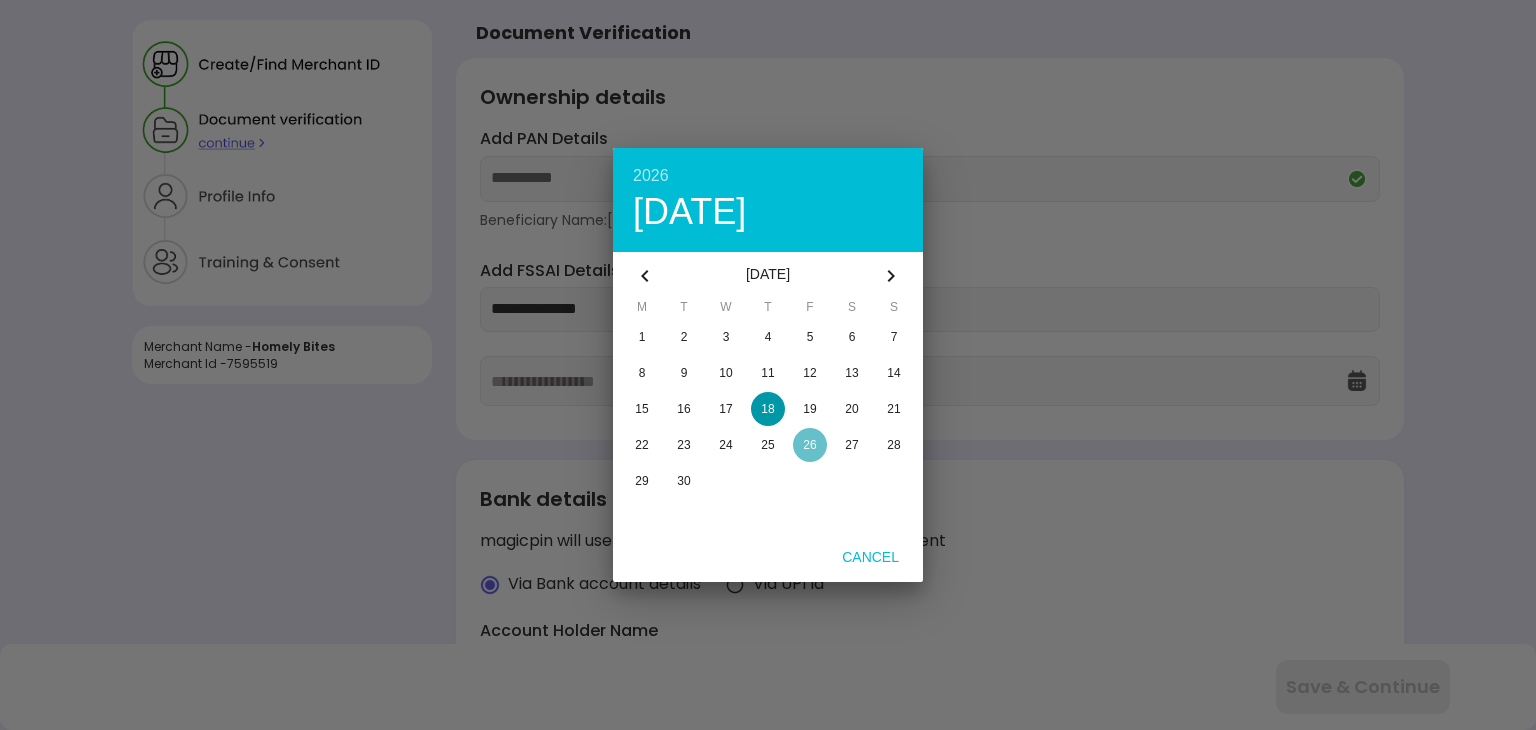 type on "**********" 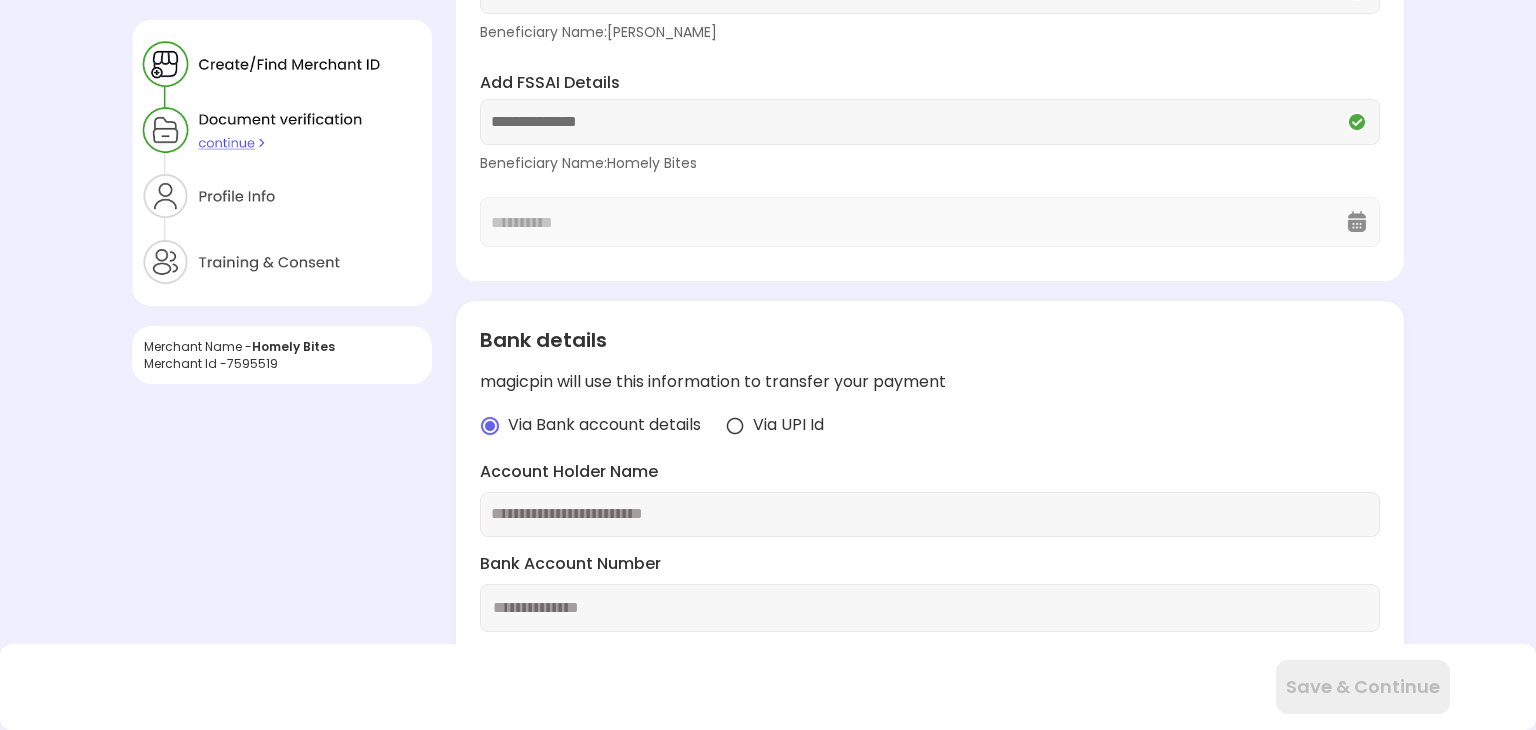 scroll, scrollTop: 200, scrollLeft: 0, axis: vertical 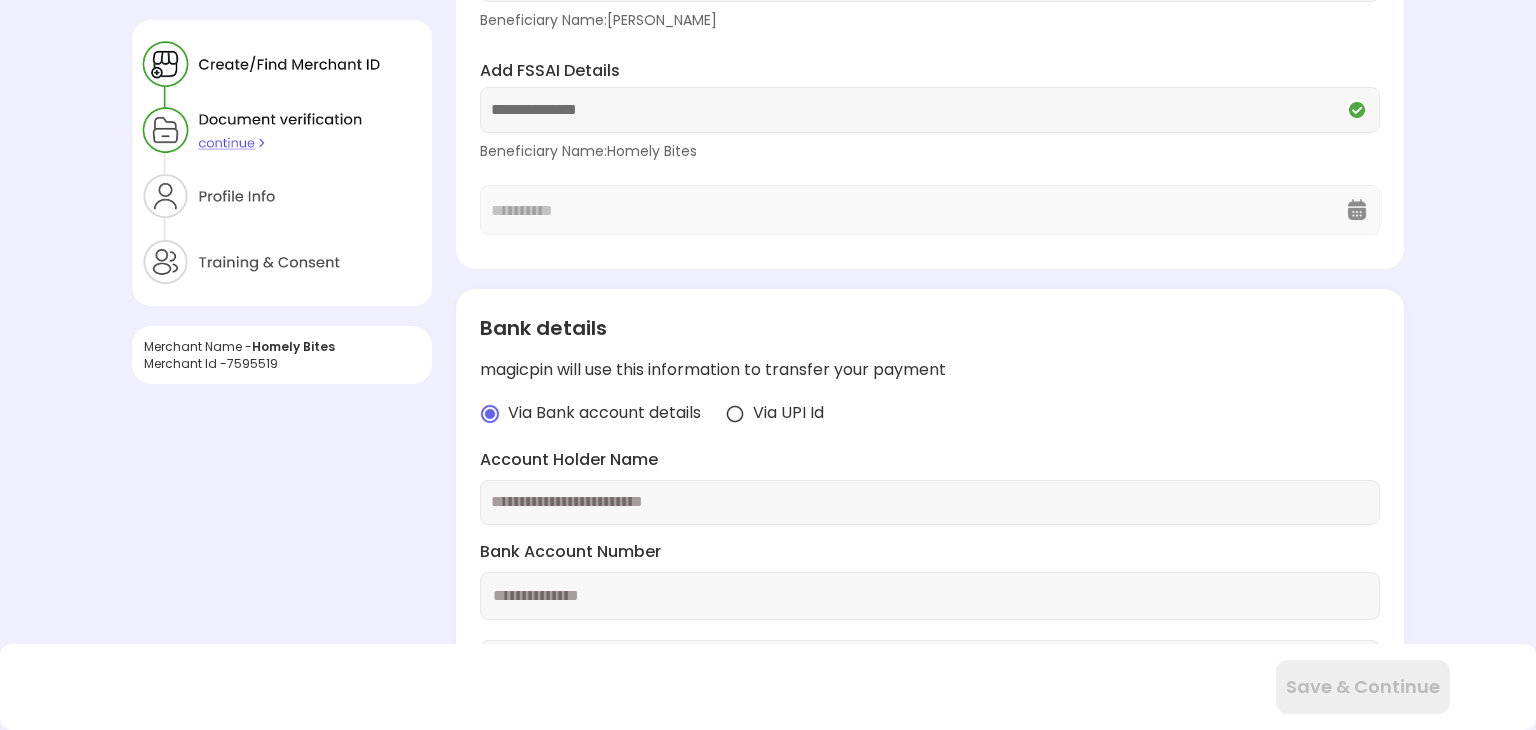 click at bounding box center (735, 414) 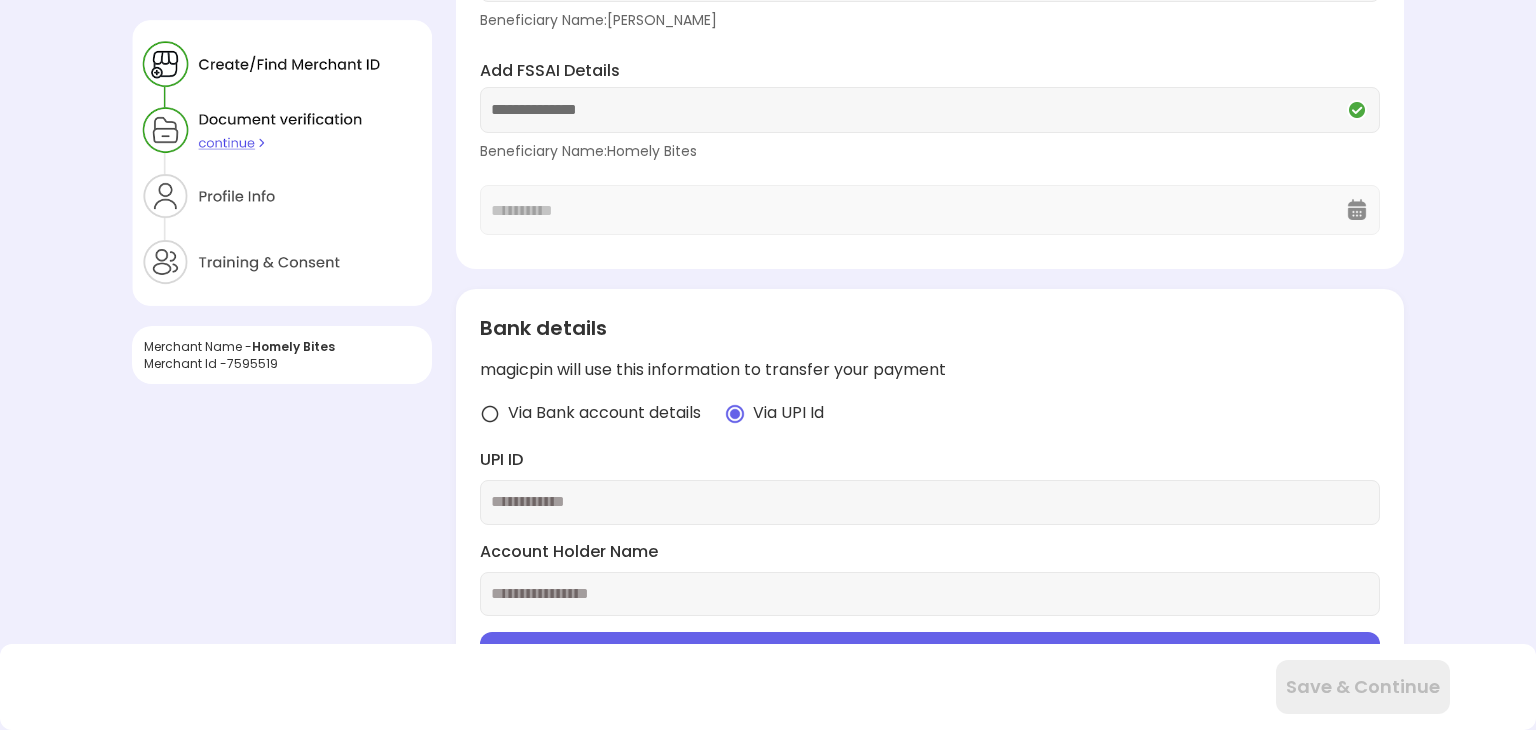 click at bounding box center (930, 502) 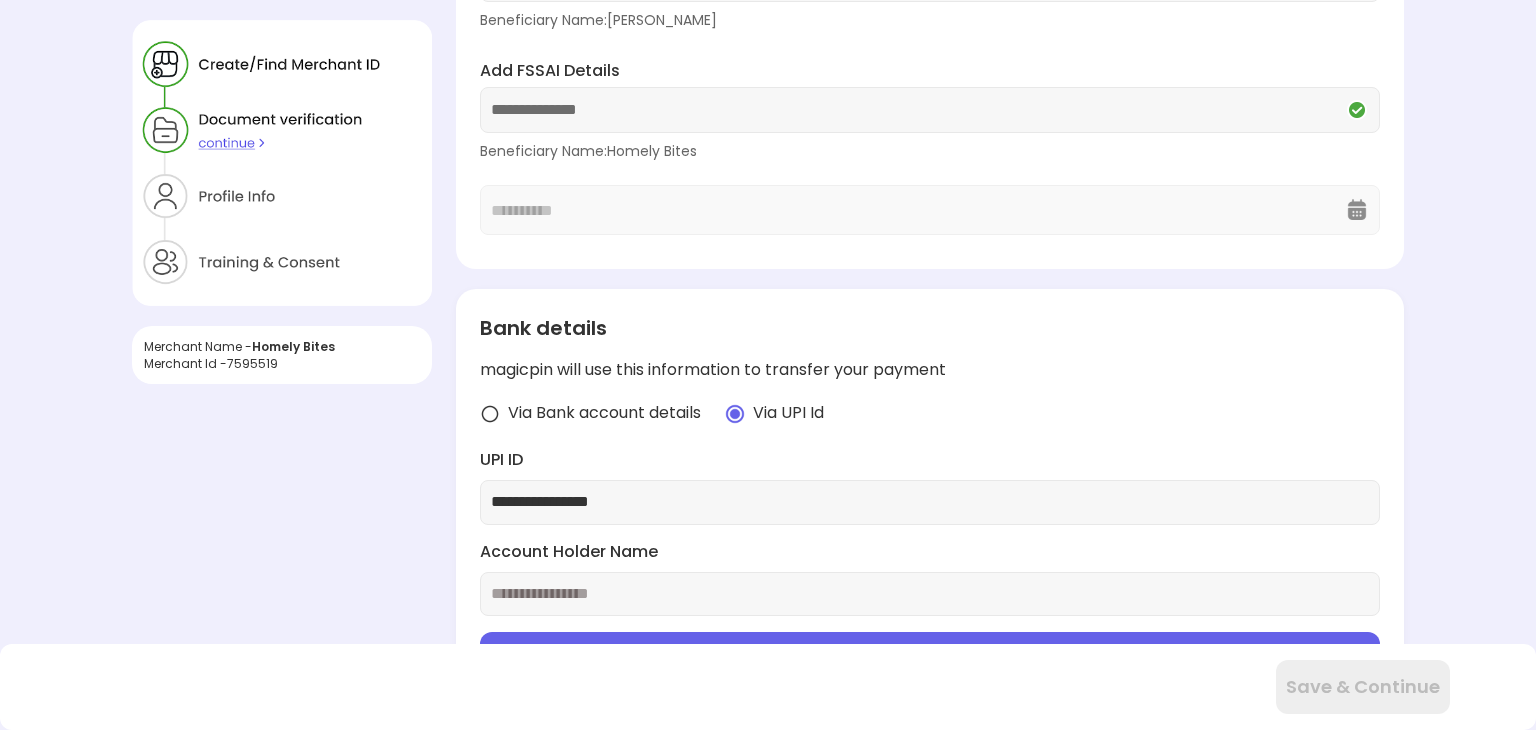 type on "**********" 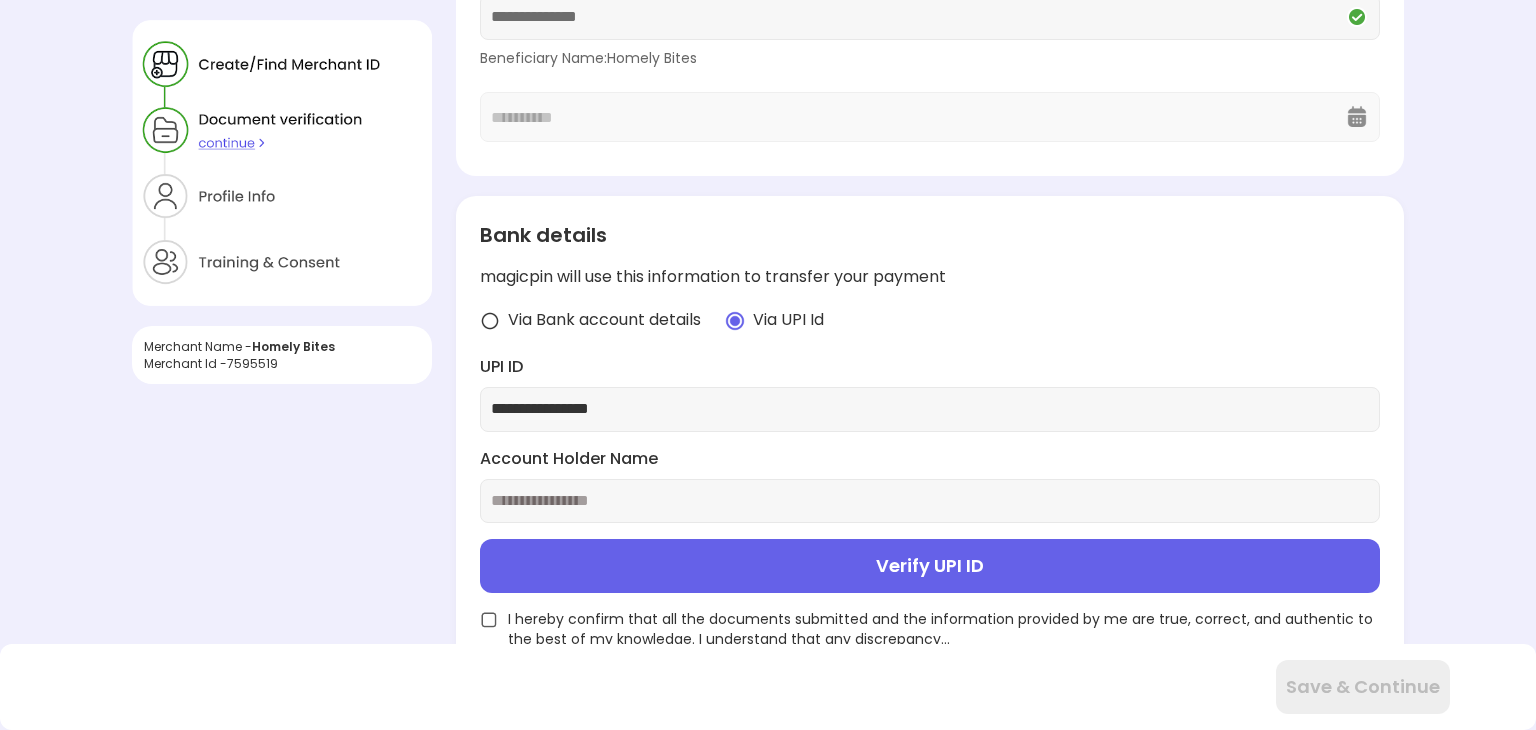 scroll, scrollTop: 298, scrollLeft: 0, axis: vertical 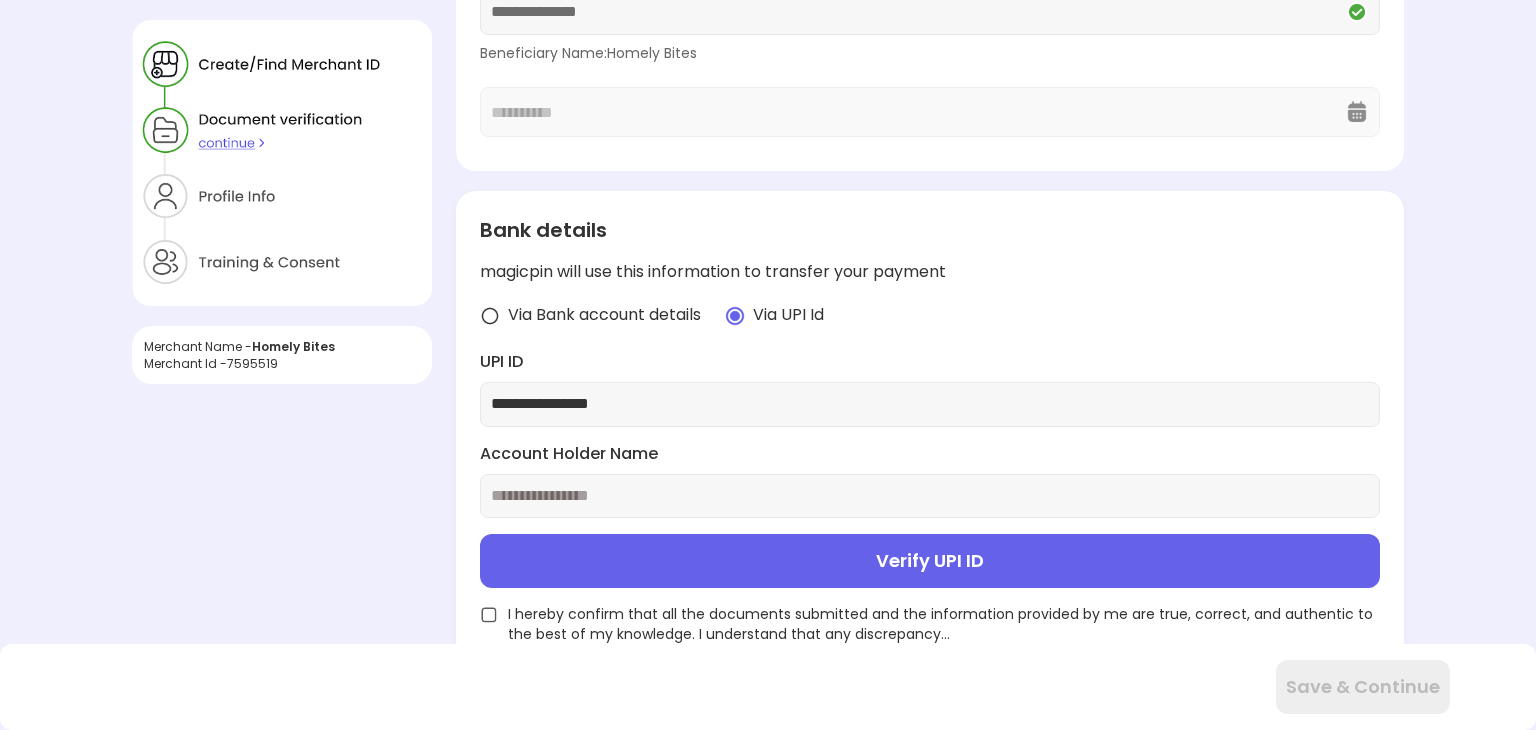 click at bounding box center [930, 496] 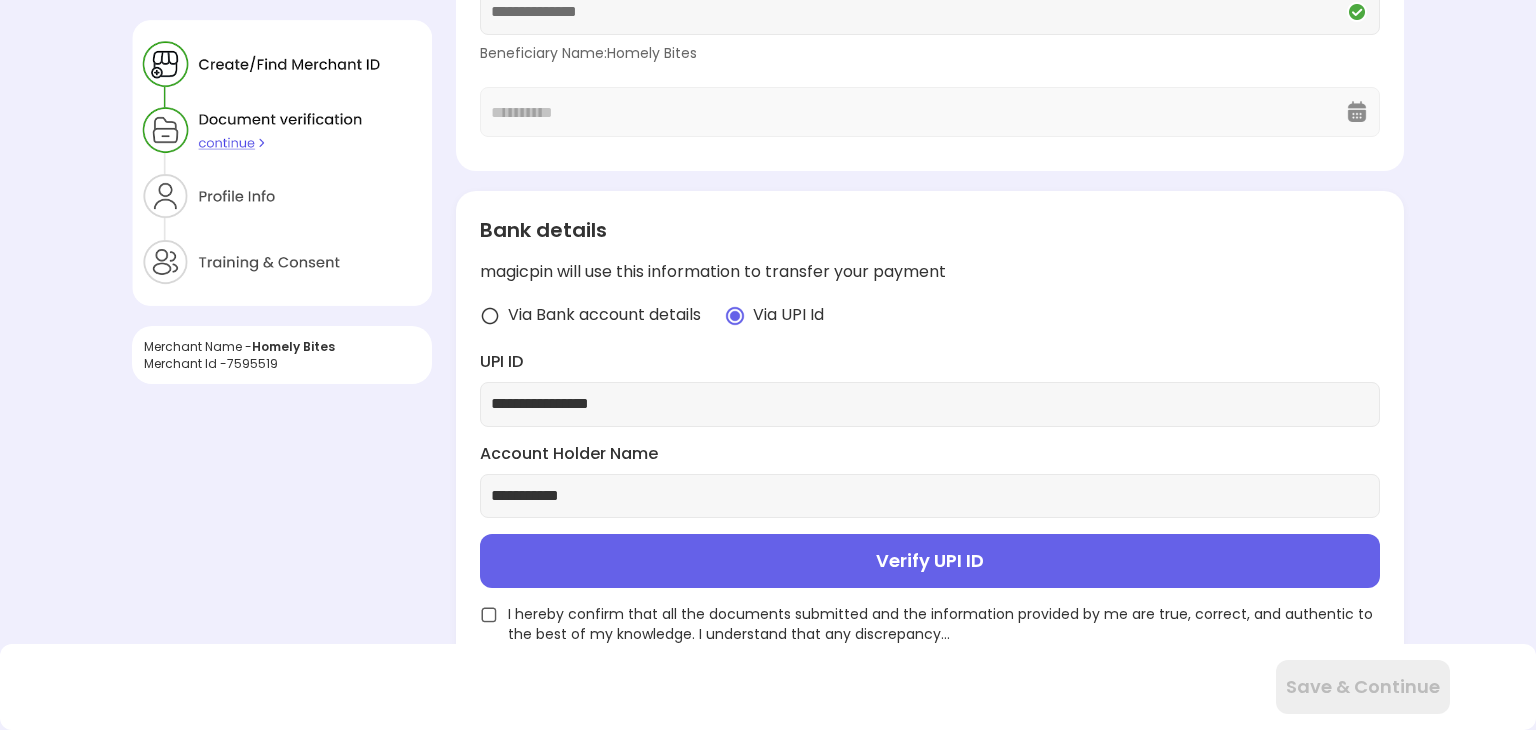 click on "Verify UPI ID" at bounding box center [930, 561] 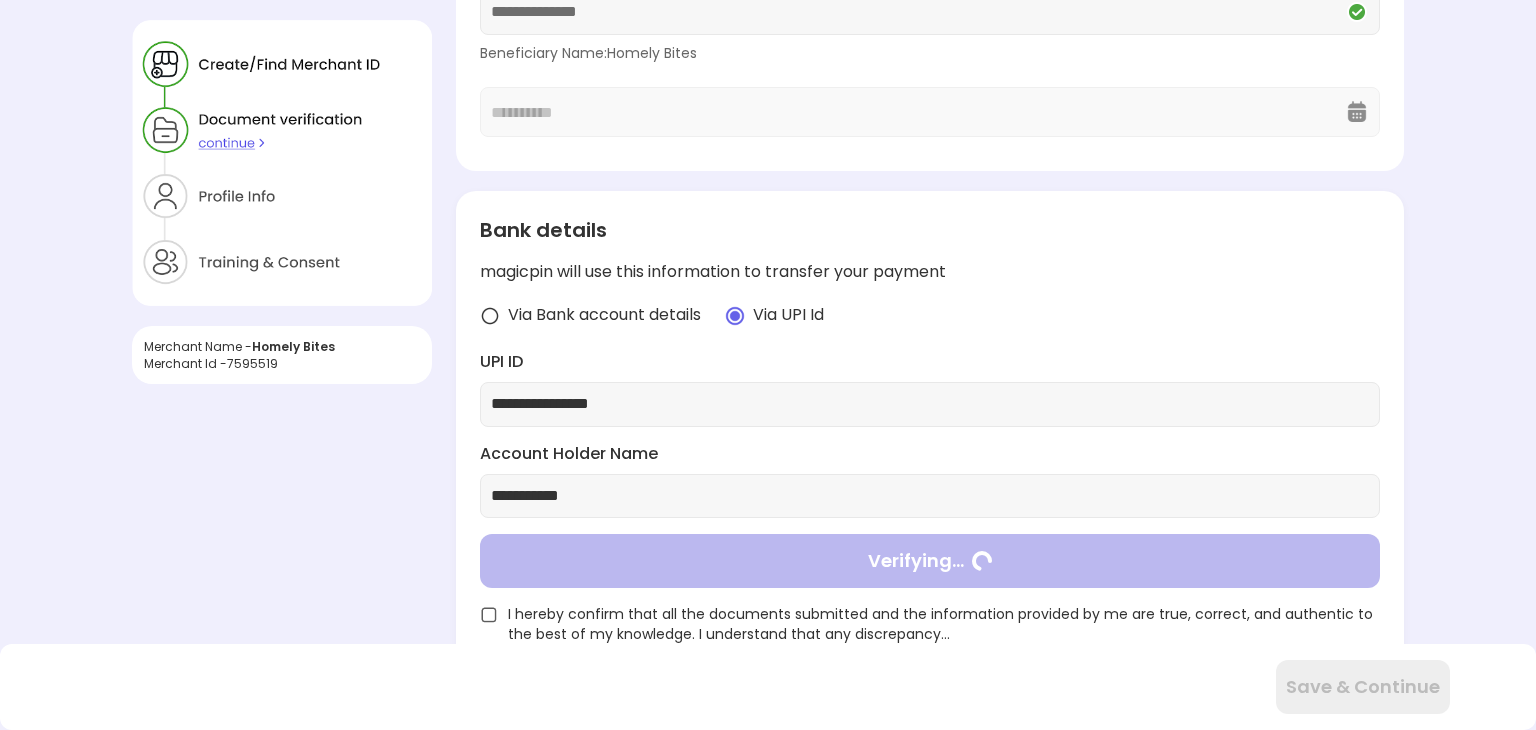 type on "**********" 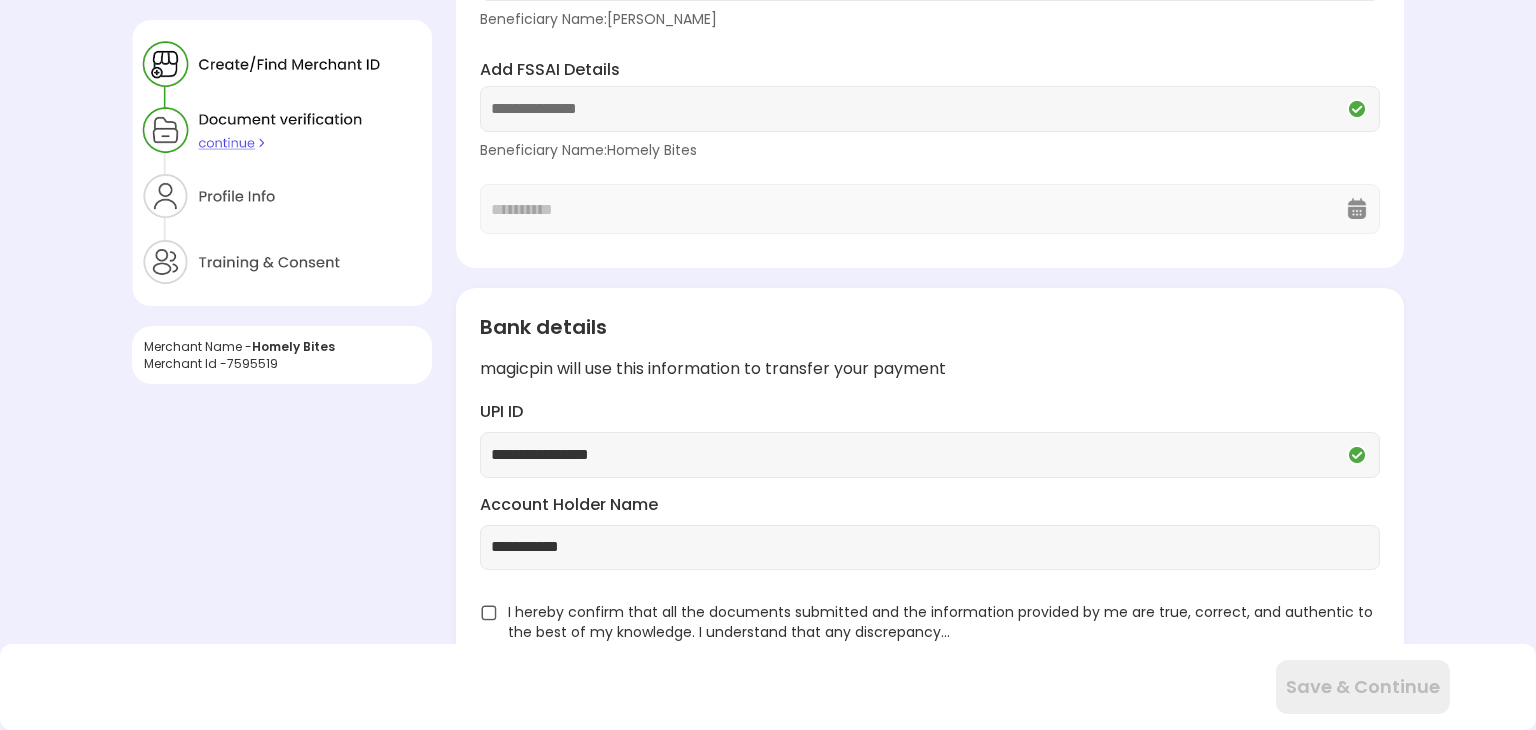 scroll, scrollTop: 199, scrollLeft: 0, axis: vertical 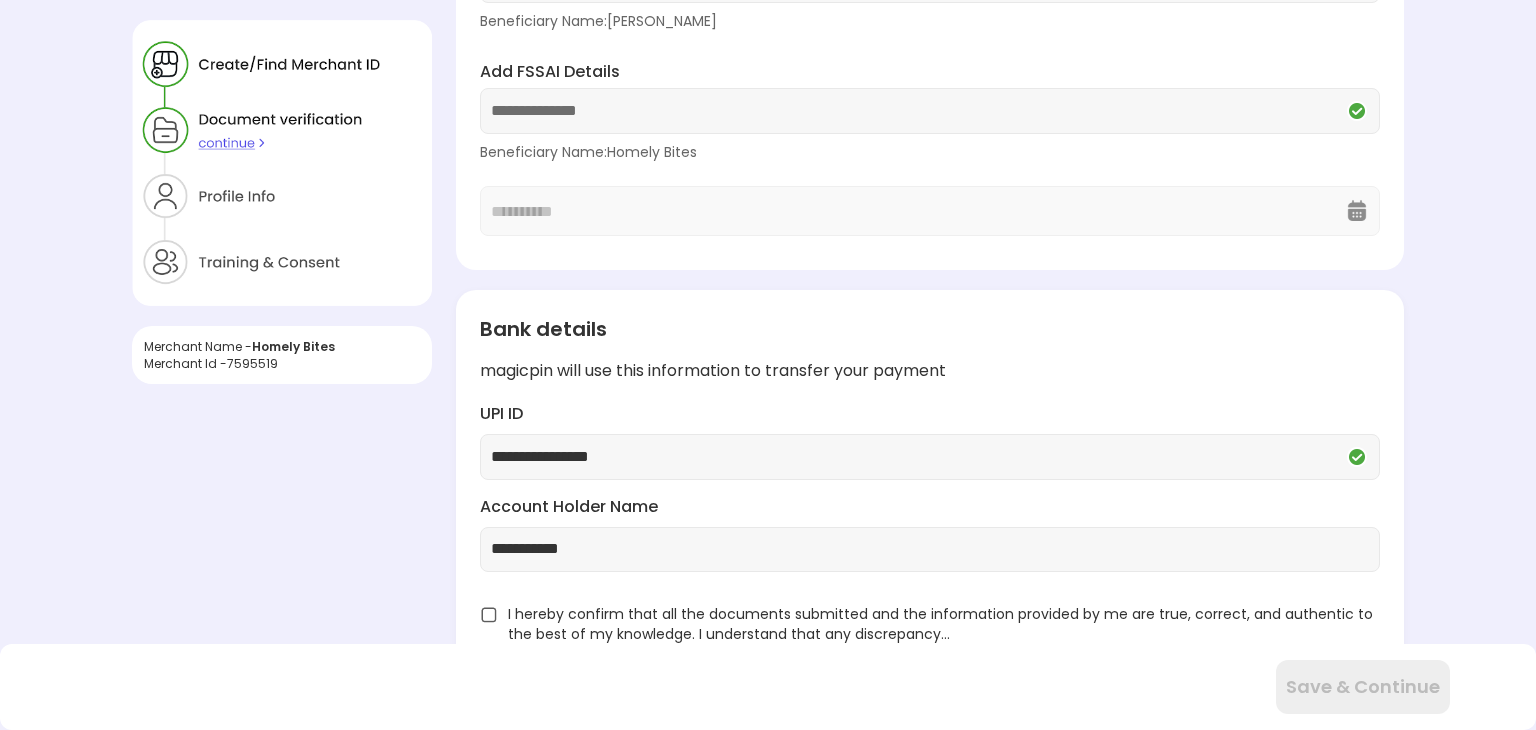click at bounding box center [489, 615] 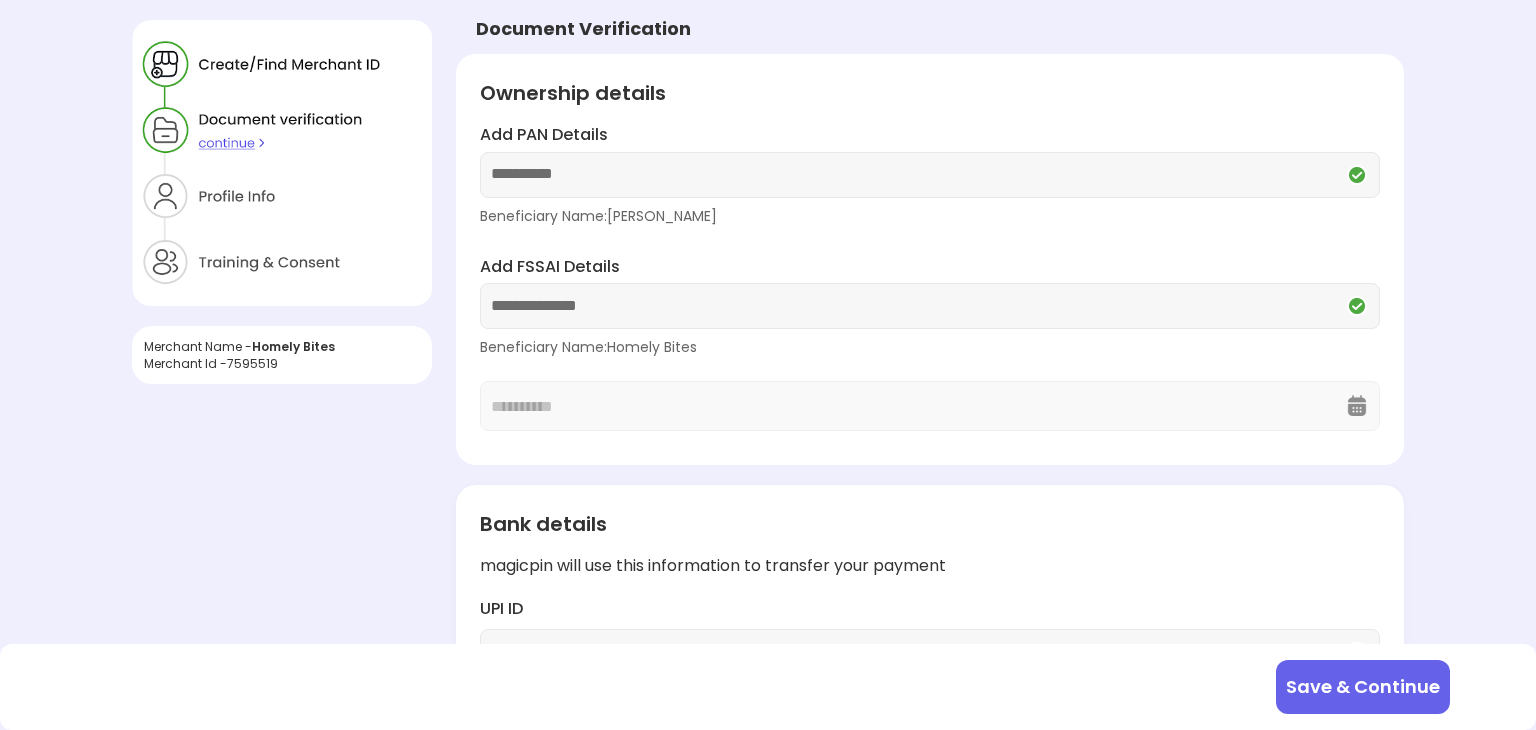 scroll, scrollTop: 0, scrollLeft: 0, axis: both 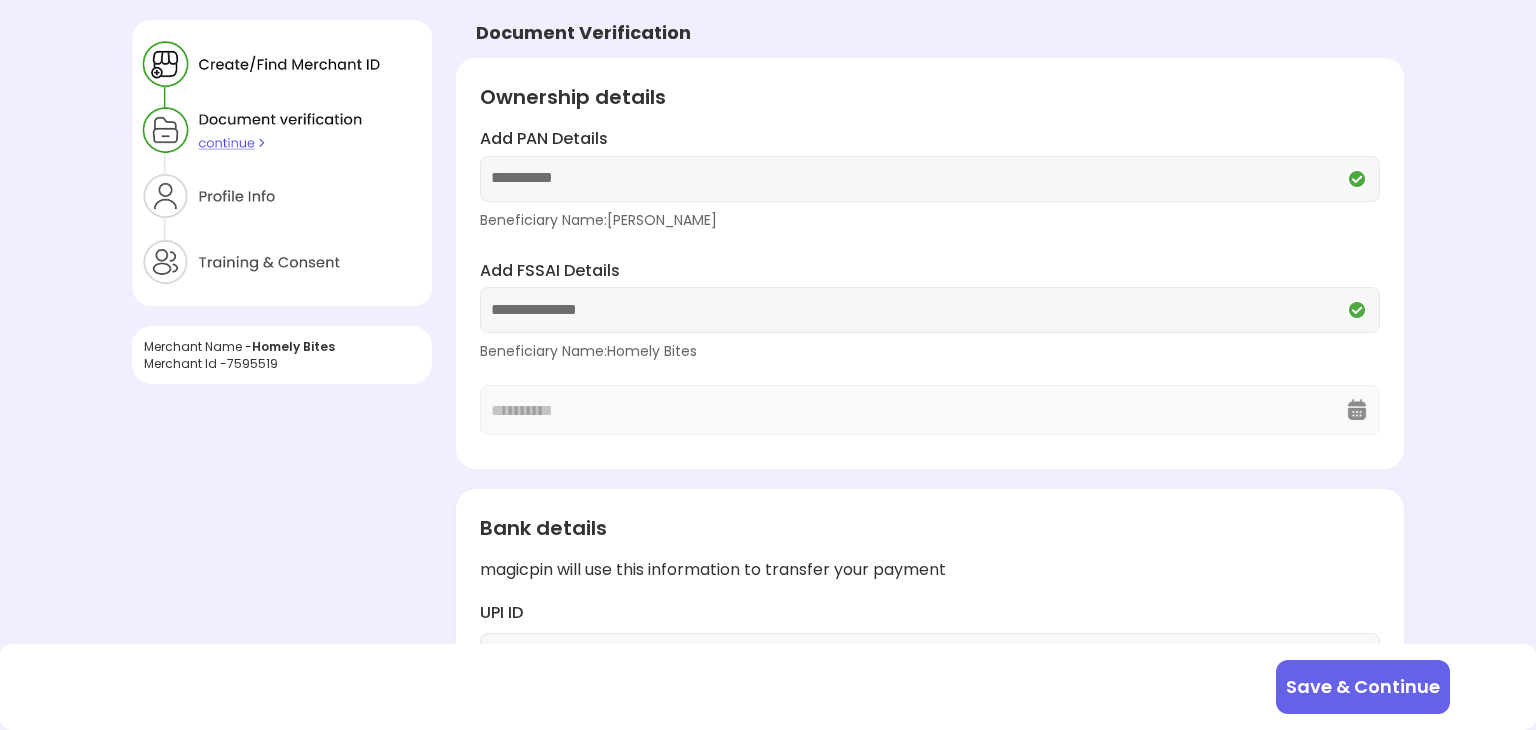 click on "Save & Continue" at bounding box center [1363, 687] 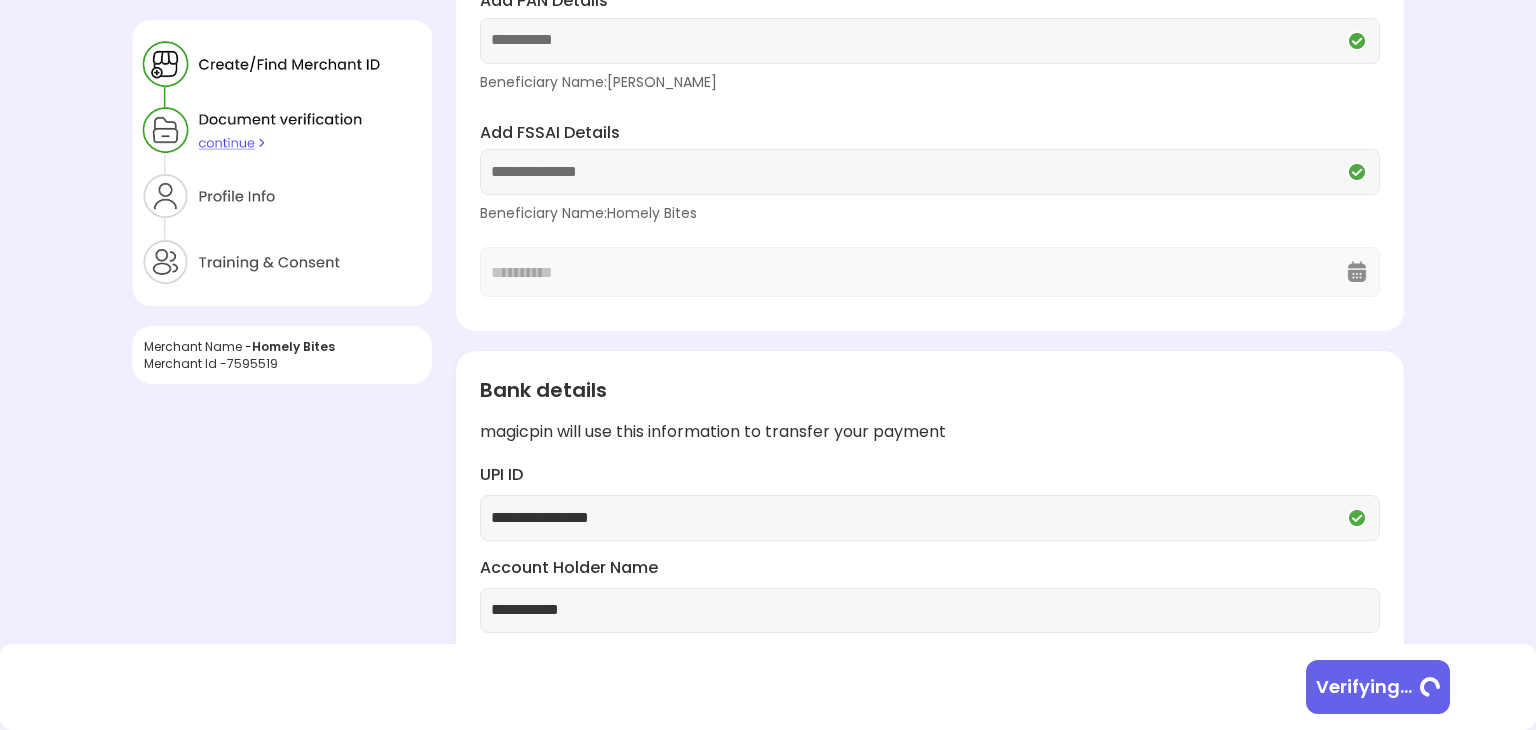 scroll, scrollTop: 199, scrollLeft: 0, axis: vertical 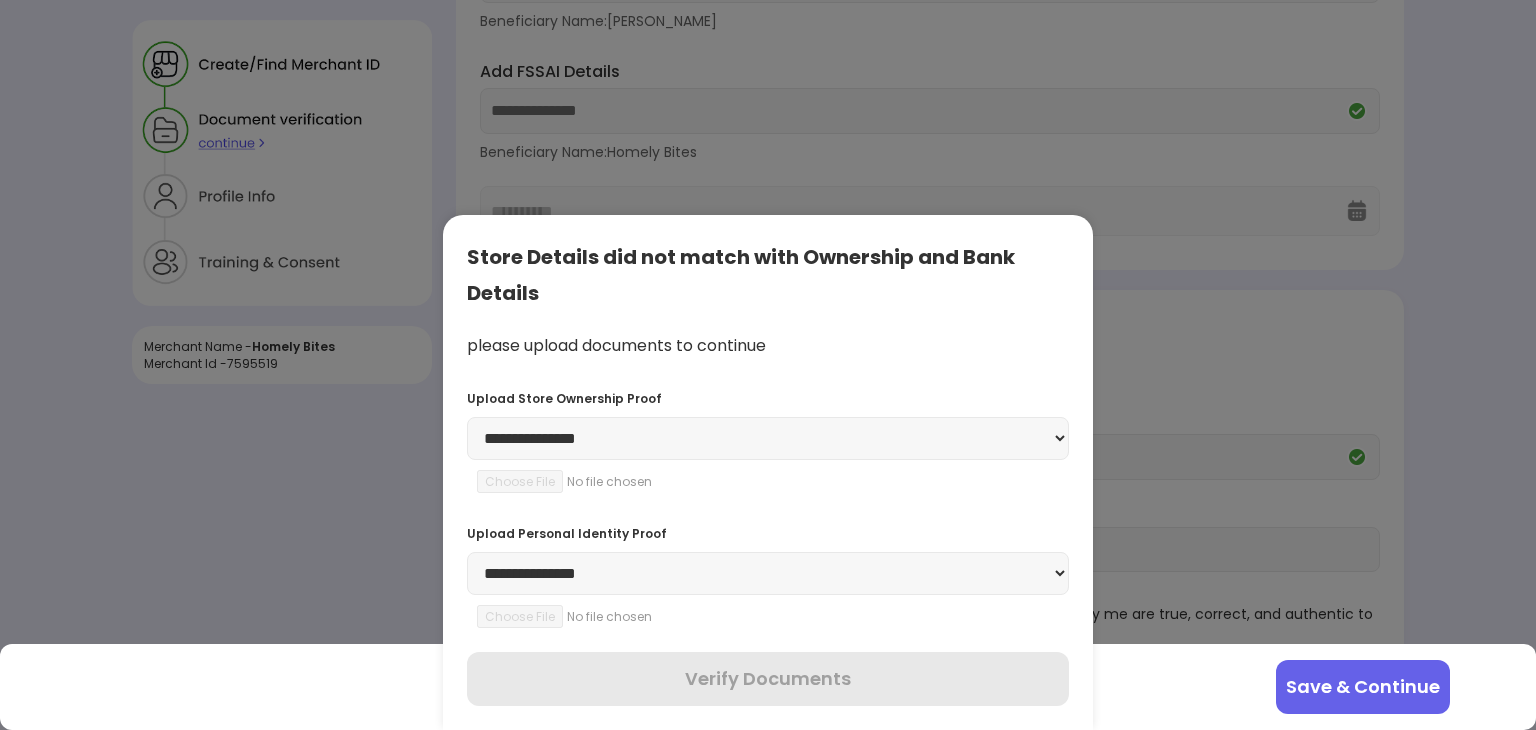 click on "**********" at bounding box center (768, 438) 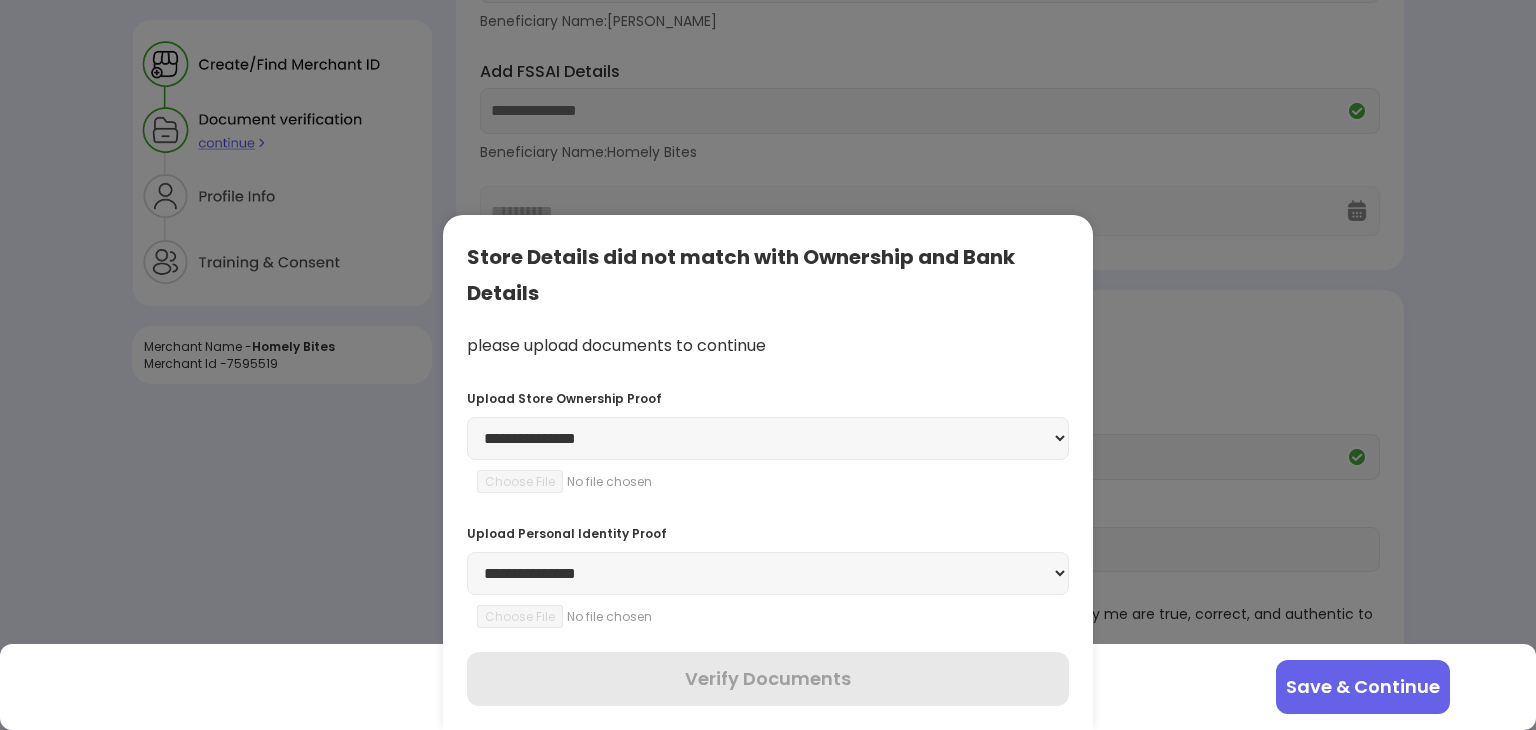select on "**********" 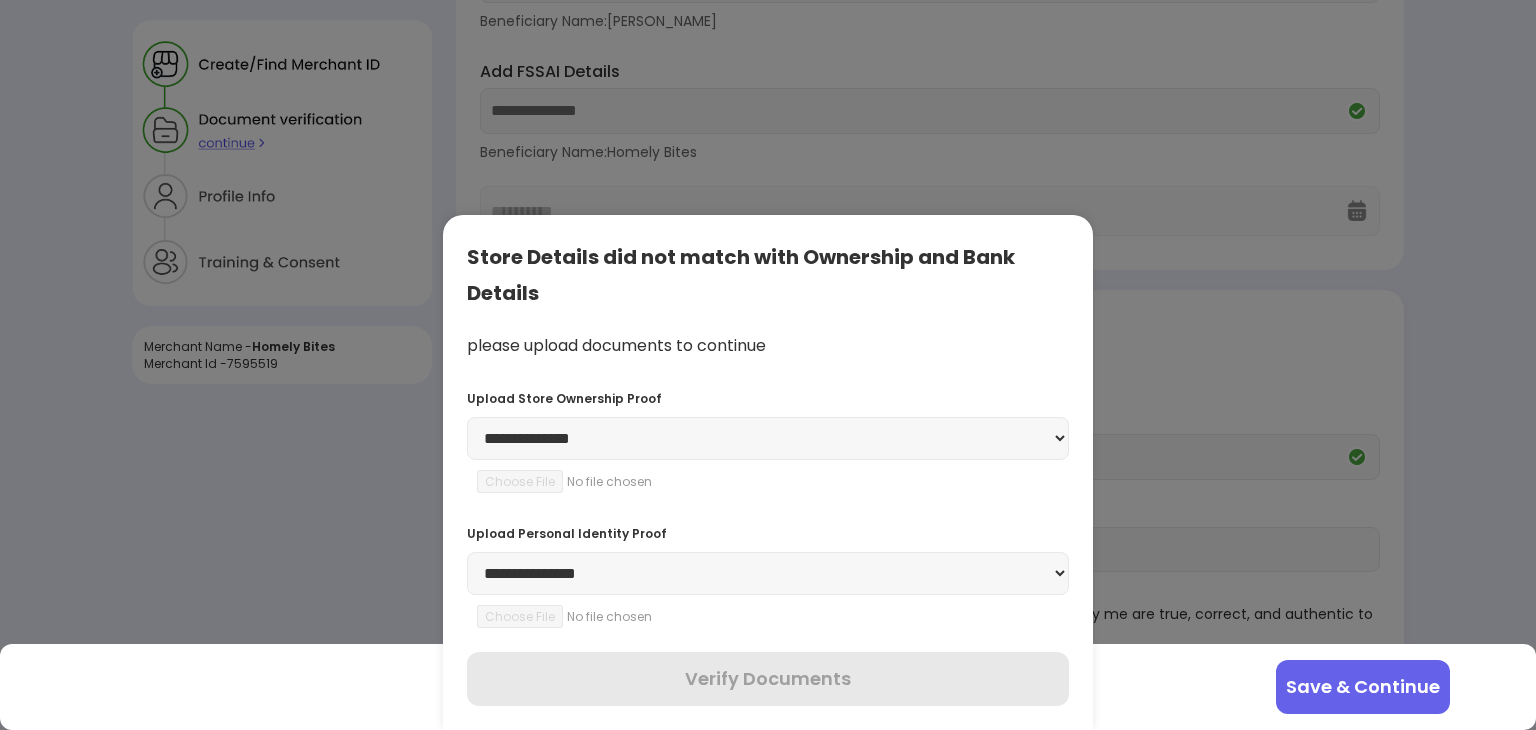 click on "**********" at bounding box center (768, 438) 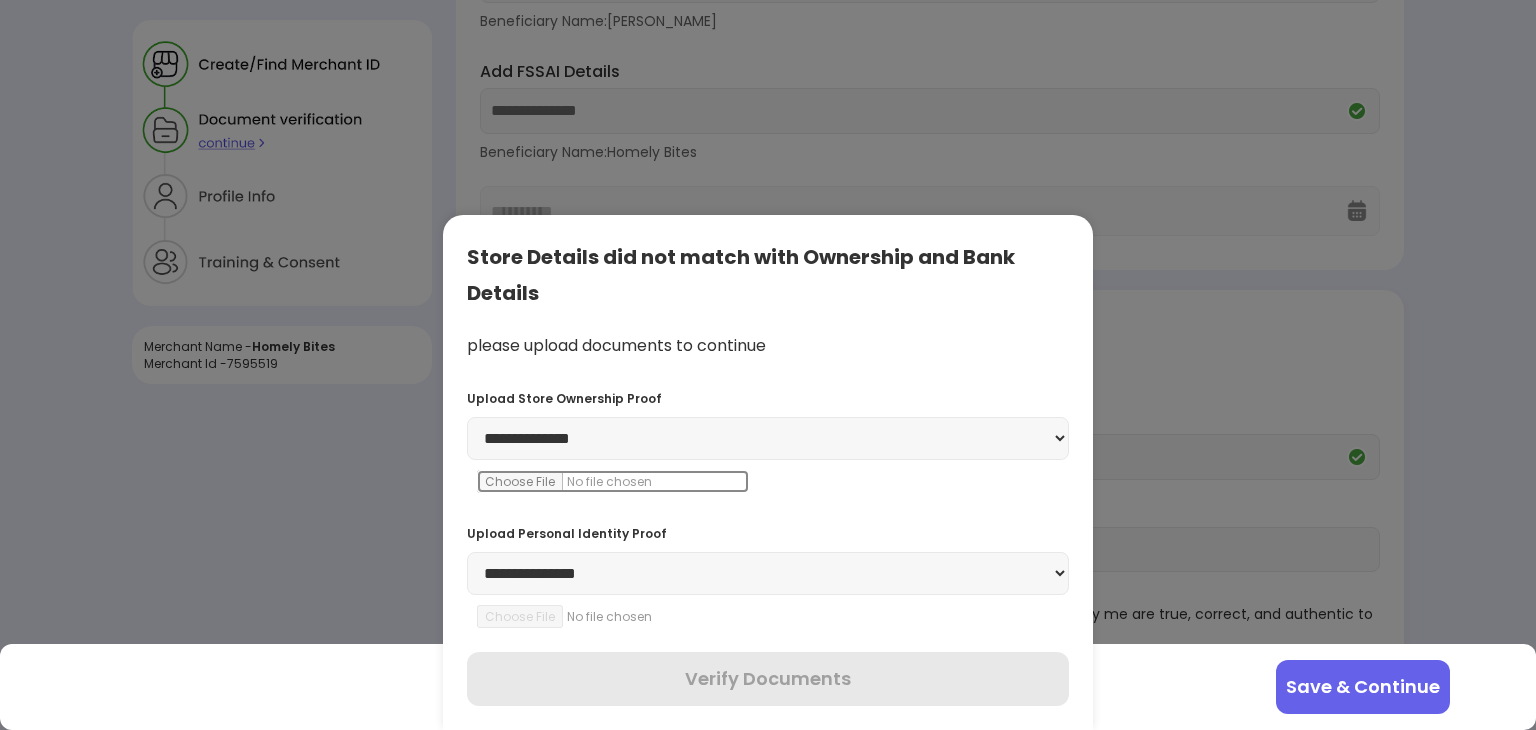 click at bounding box center [613, 481] 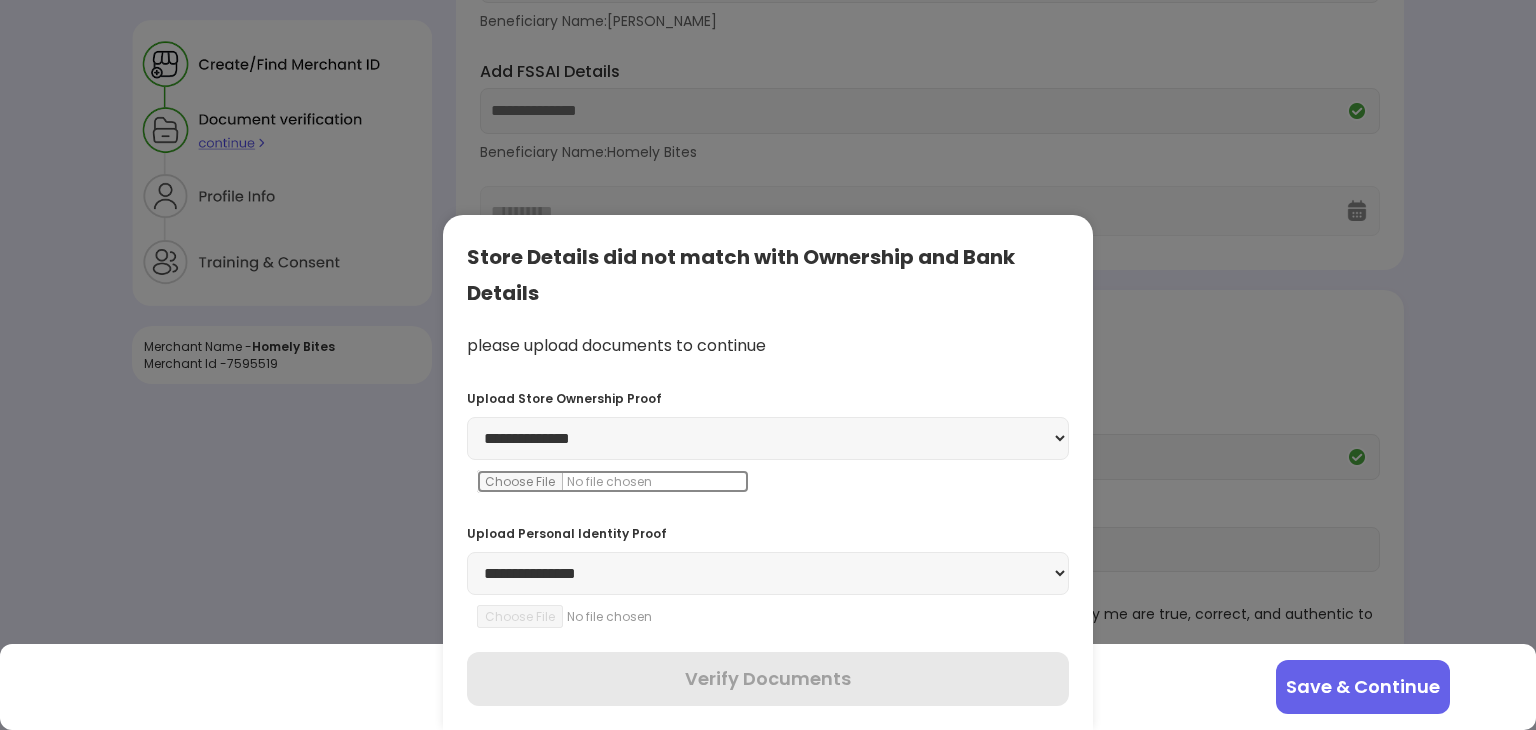 type on "**********" 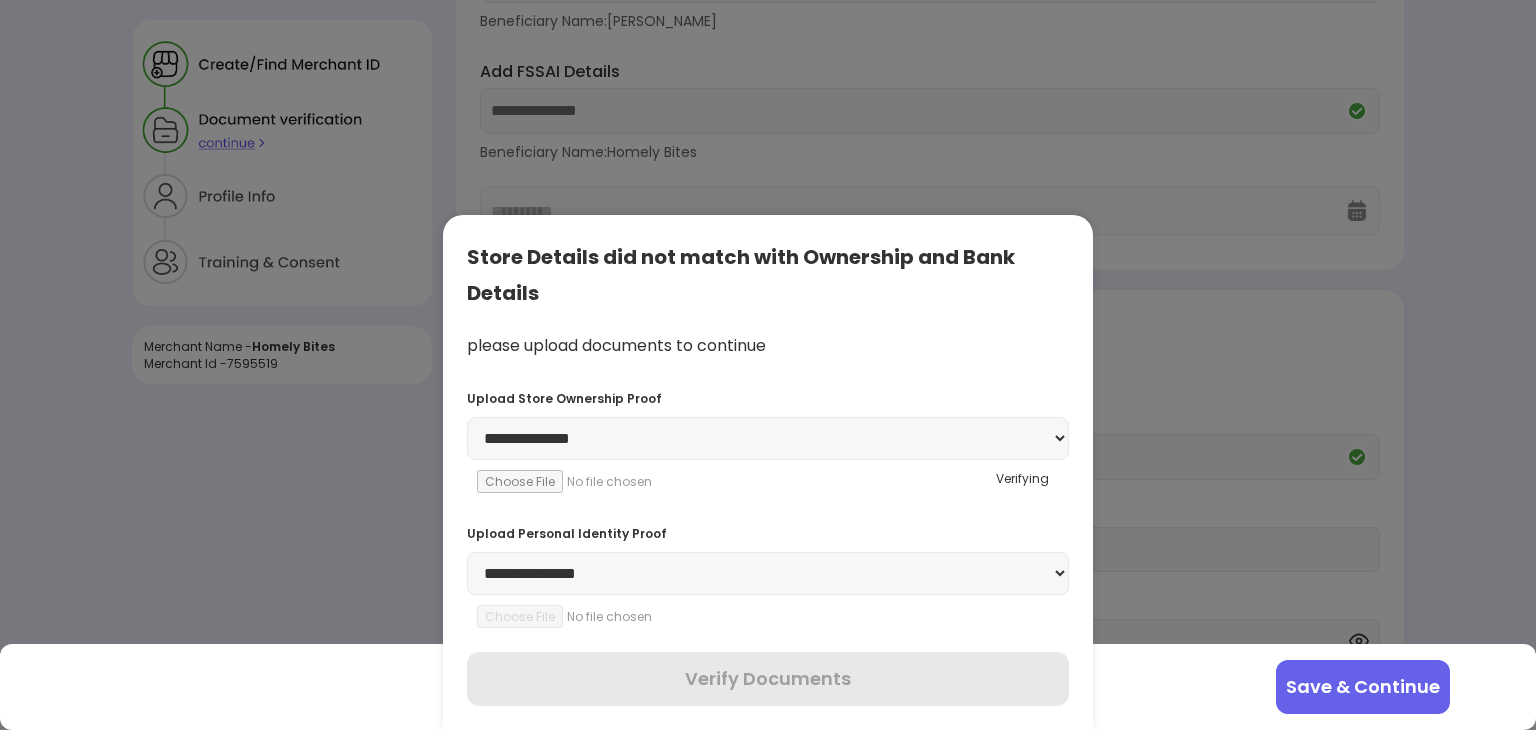 click on "**********" at bounding box center [768, 573] 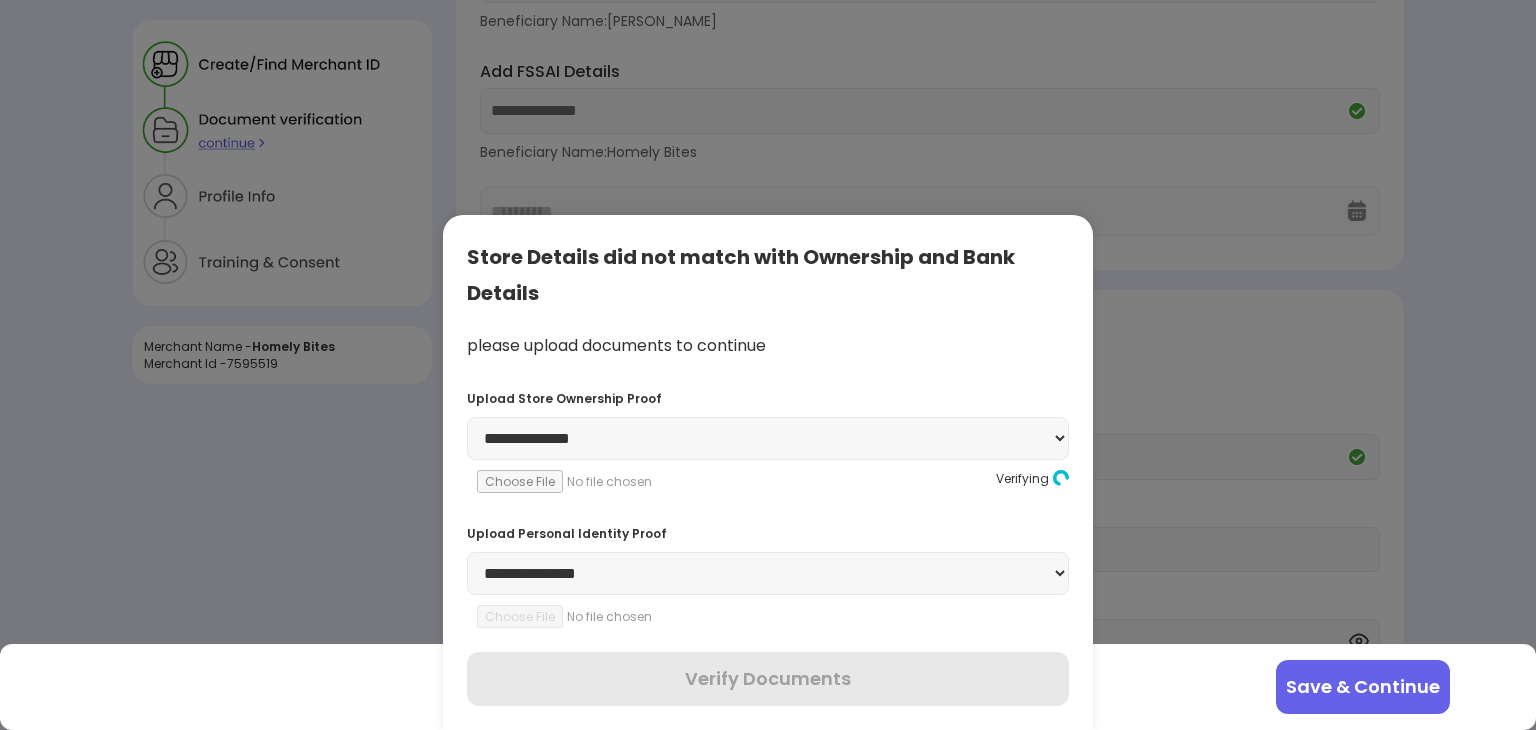 select on "********" 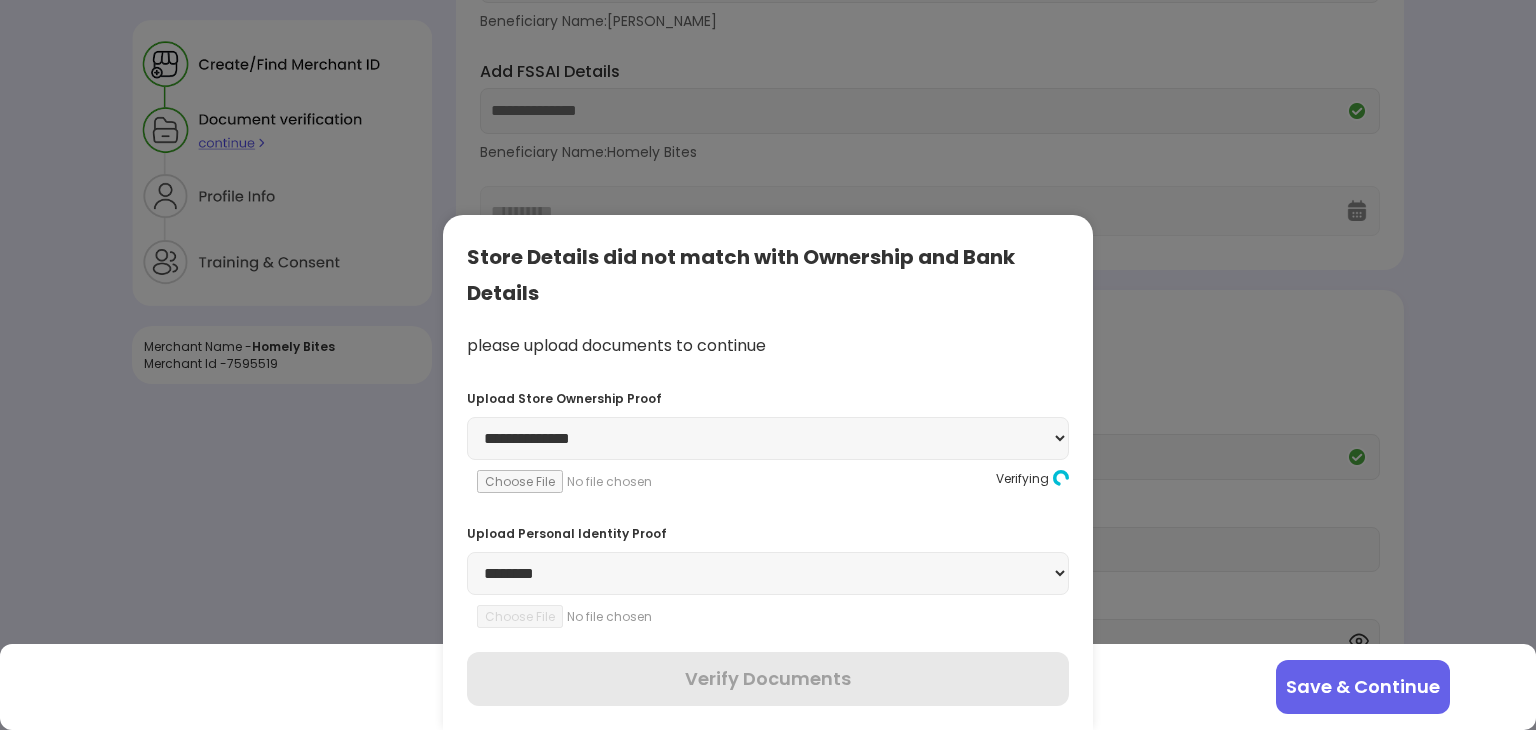click on "**********" at bounding box center [768, 573] 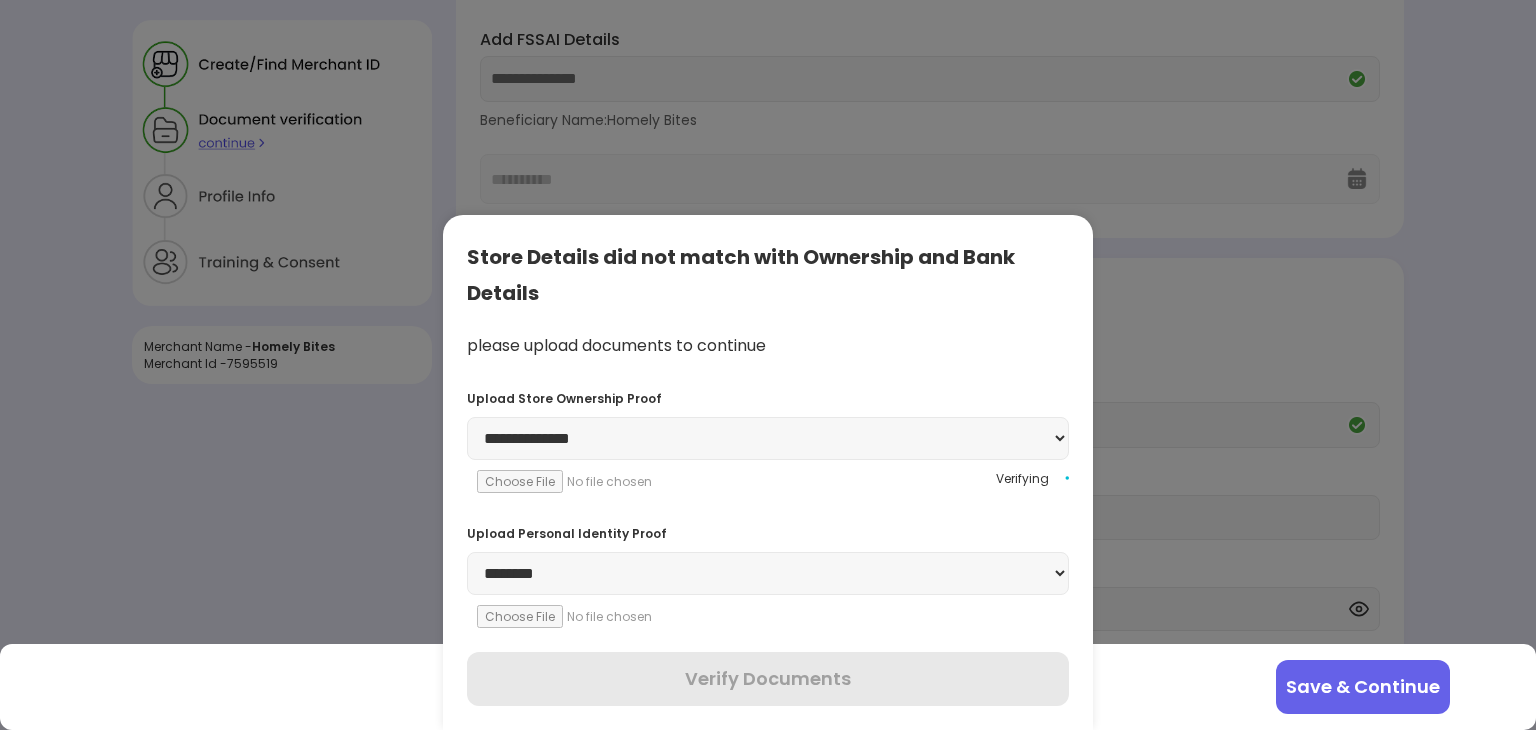 scroll, scrollTop: 274, scrollLeft: 0, axis: vertical 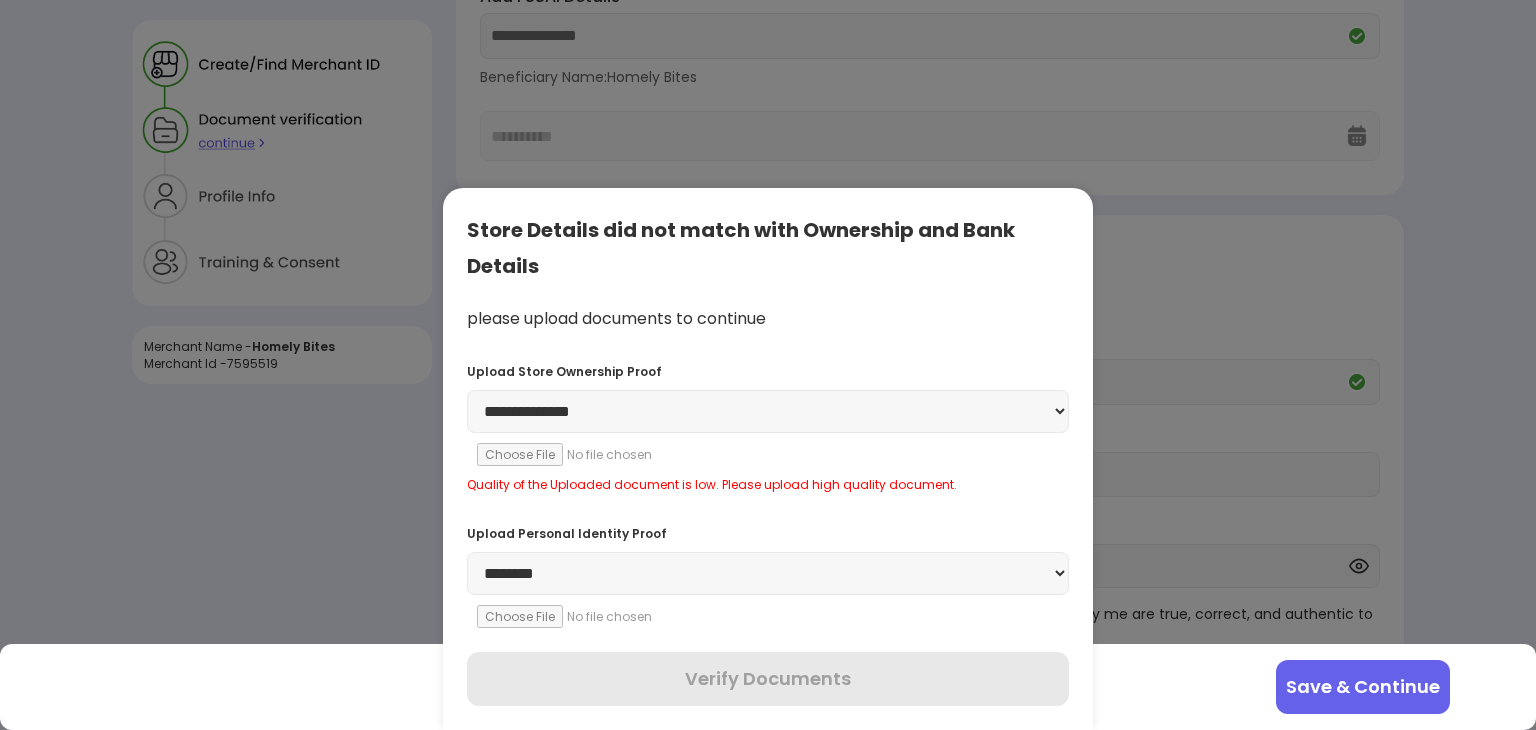 click on "**********" at bounding box center (768, 570) 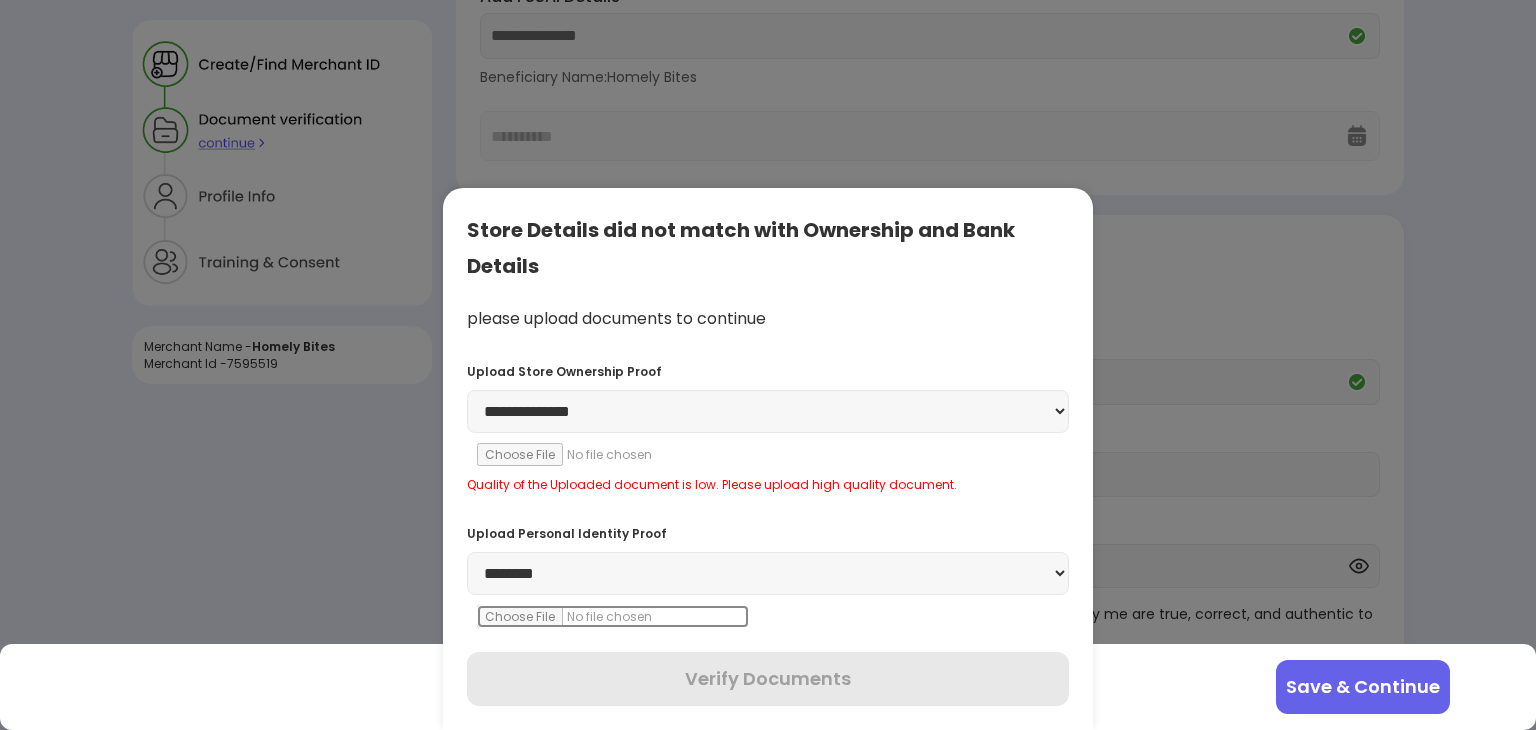 click at bounding box center (613, 616) 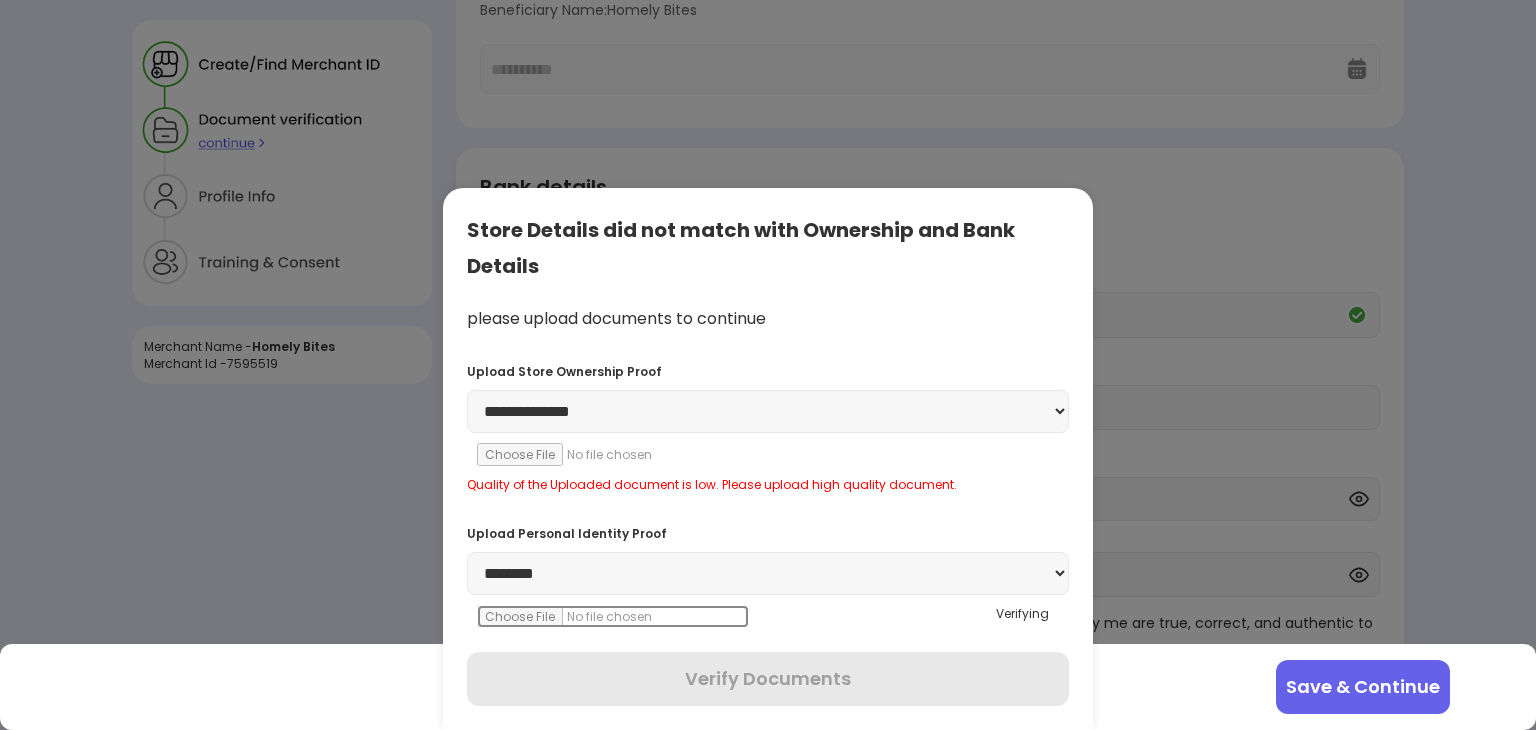 scroll, scrollTop: 349, scrollLeft: 0, axis: vertical 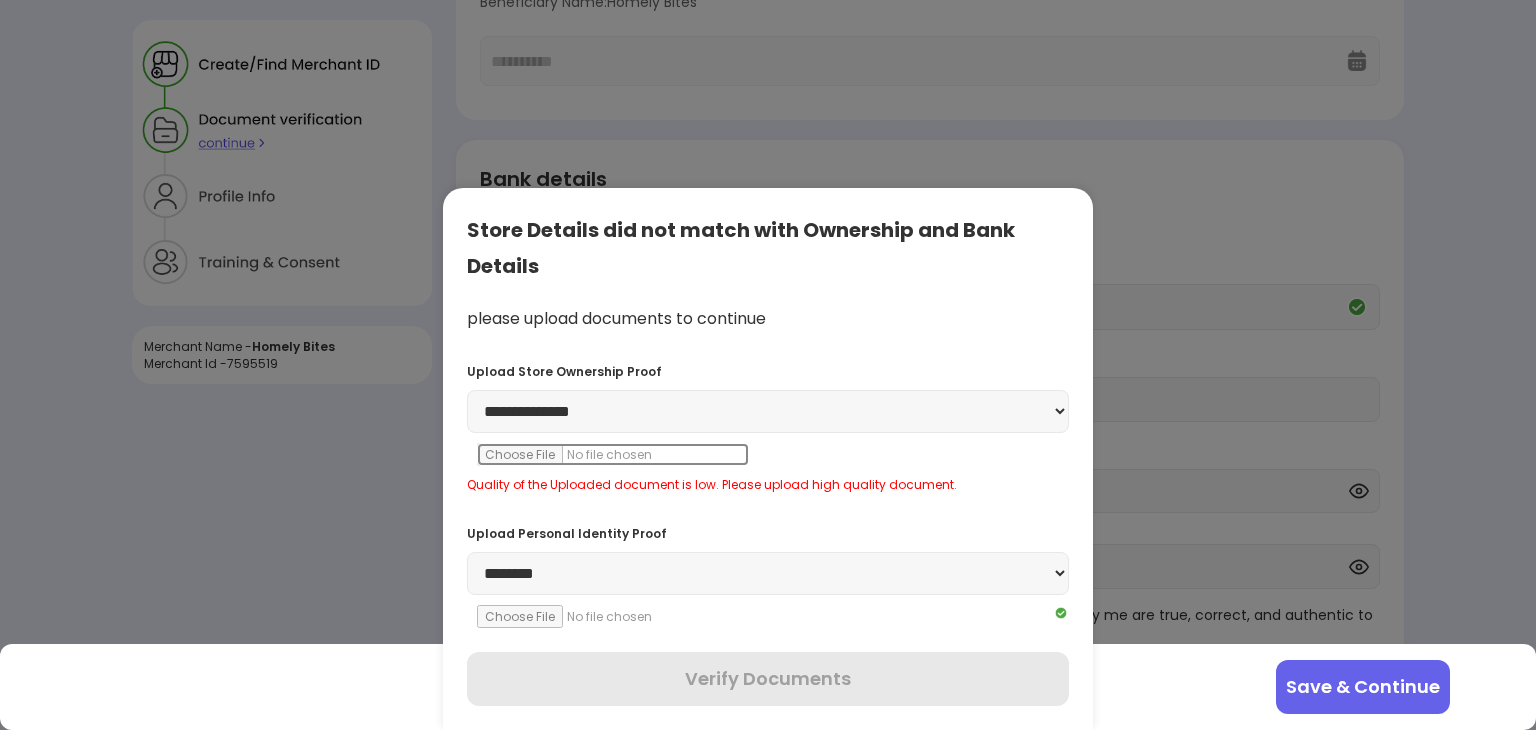 click at bounding box center [613, 454] 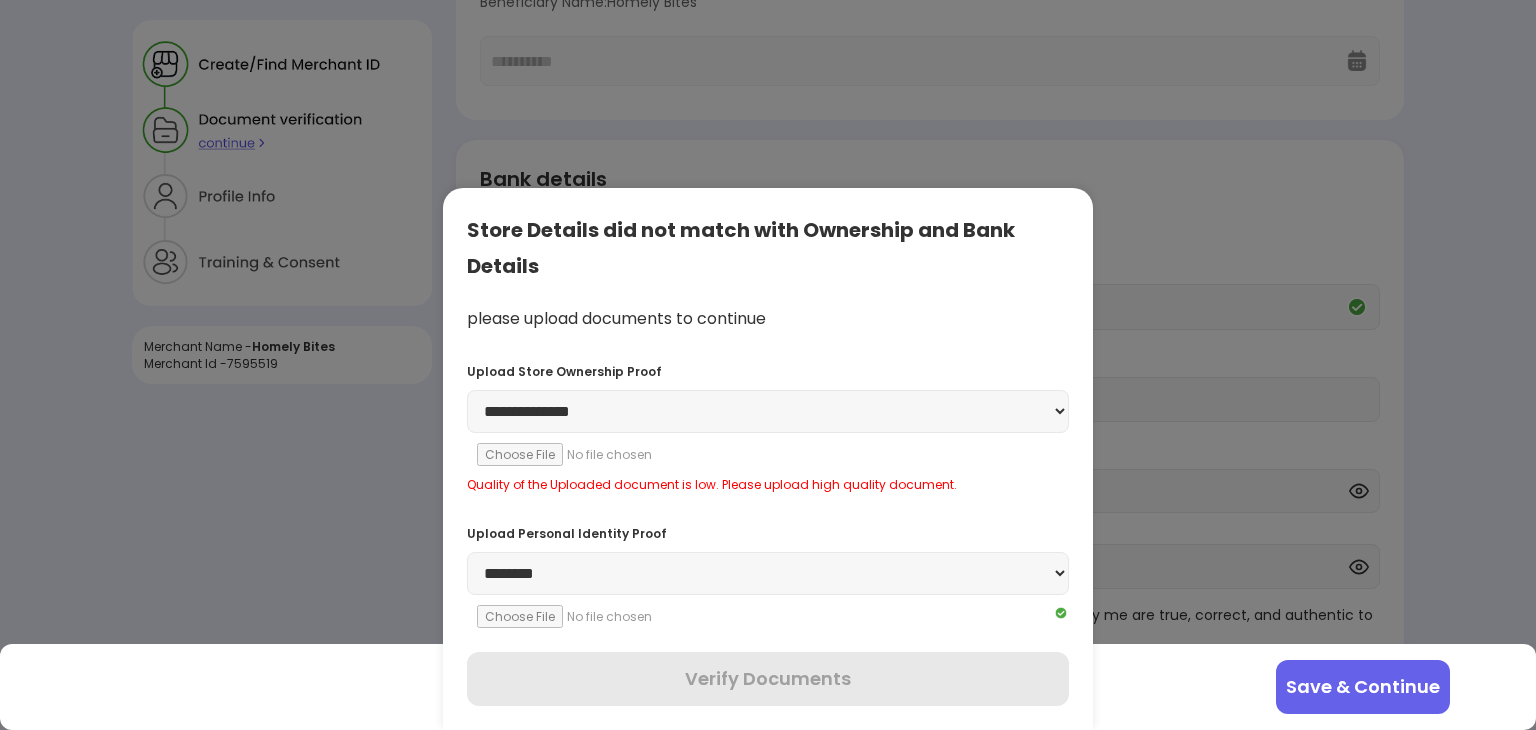 click on "**********" at bounding box center (768, 411) 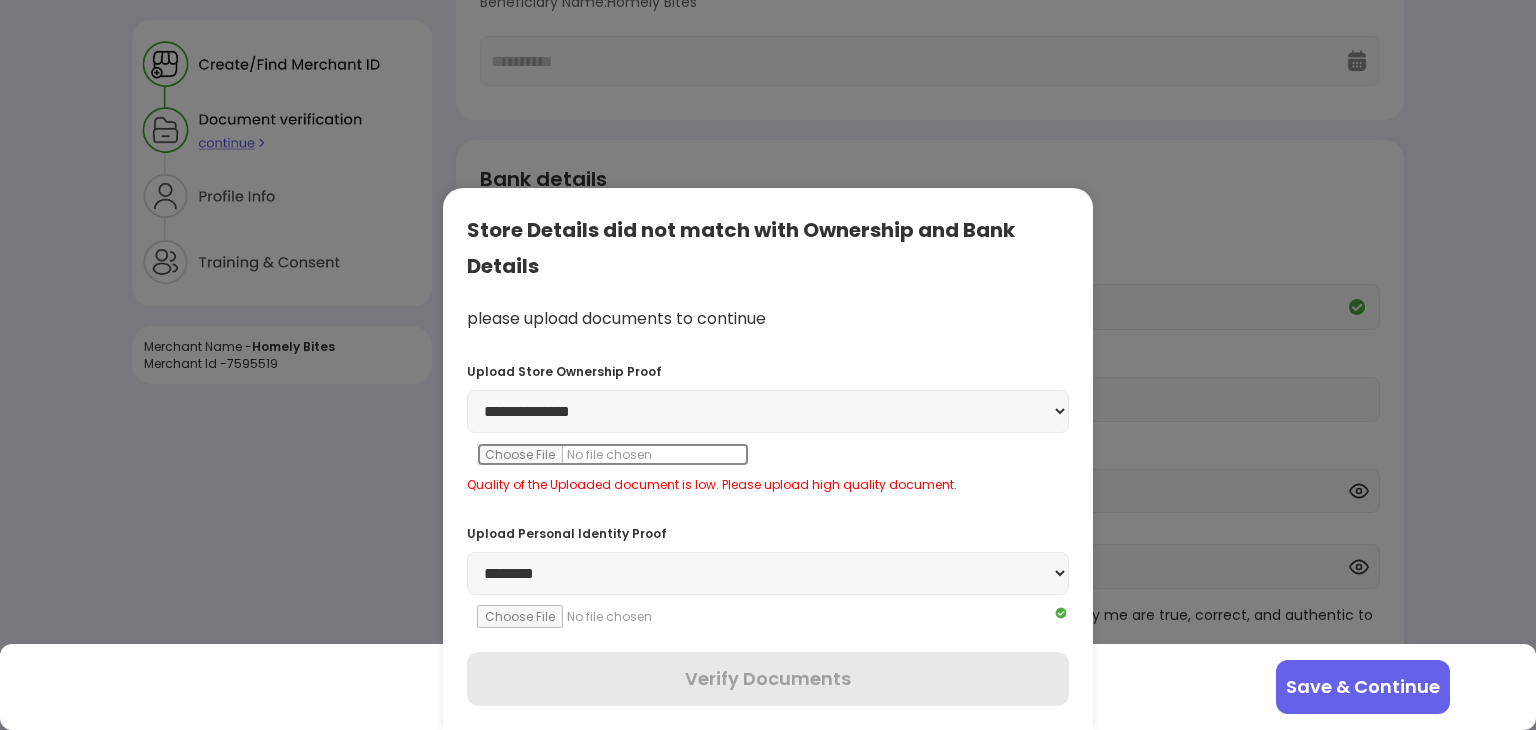 click at bounding box center (613, 454) 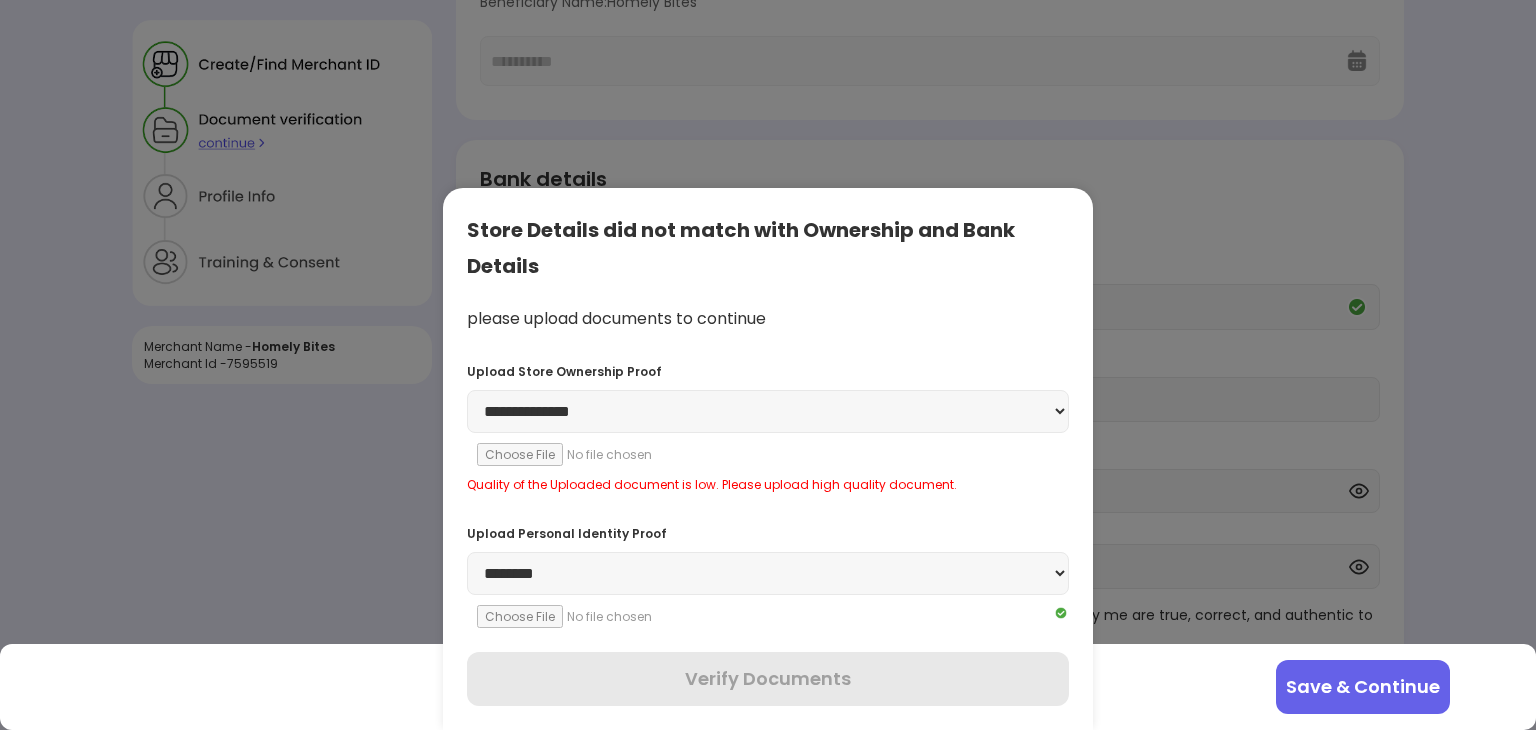 click at bounding box center (768, 365) 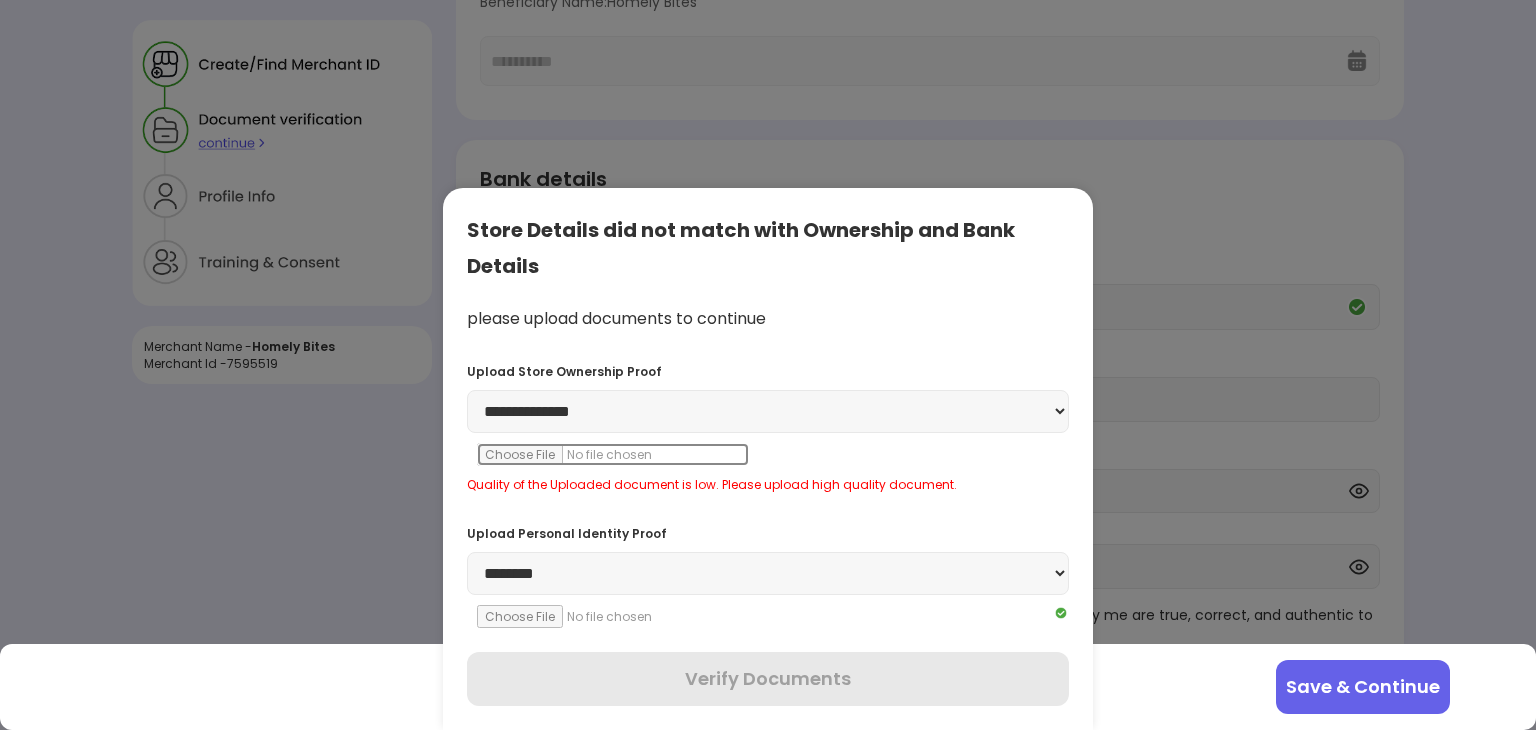 click at bounding box center (613, 454) 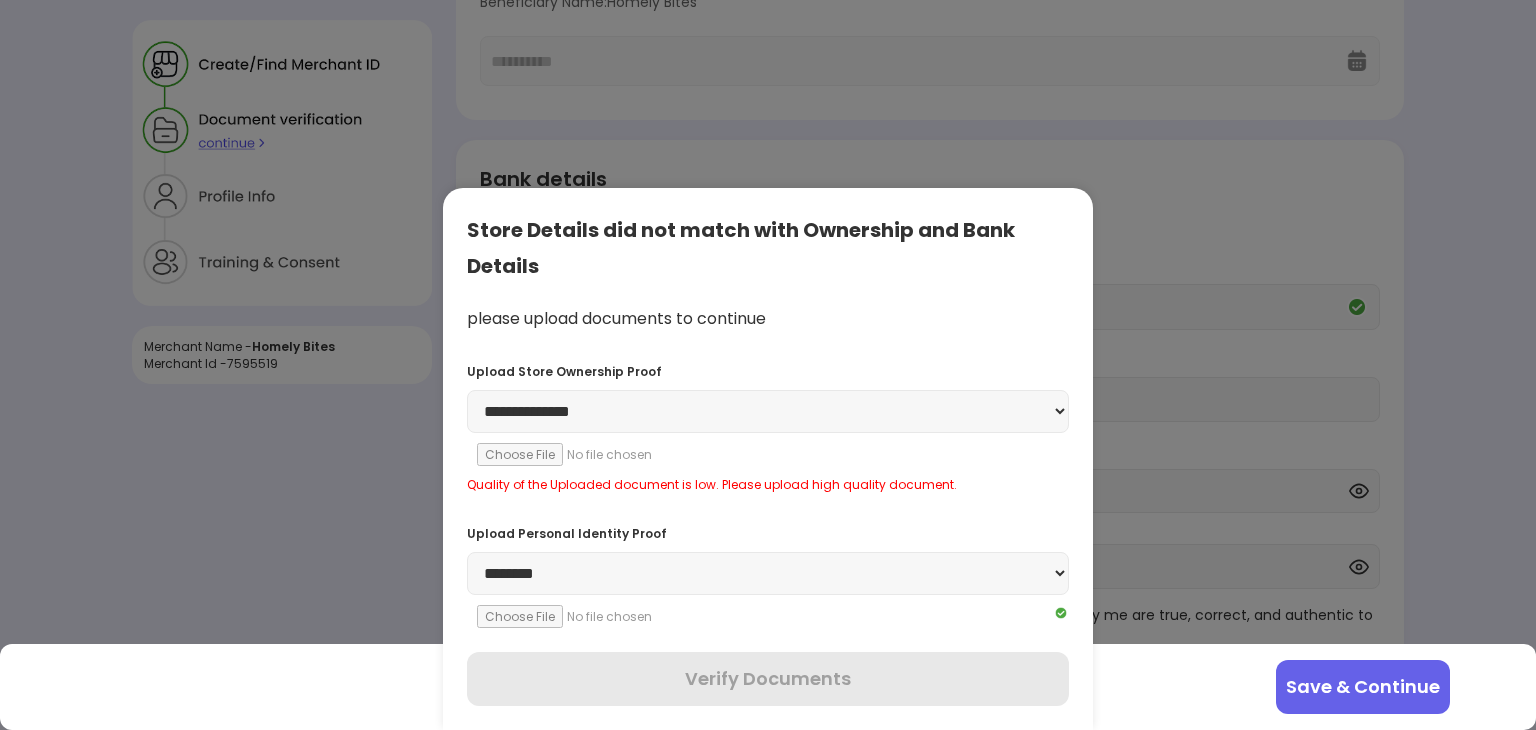 click on "**********" at bounding box center [768, 424] 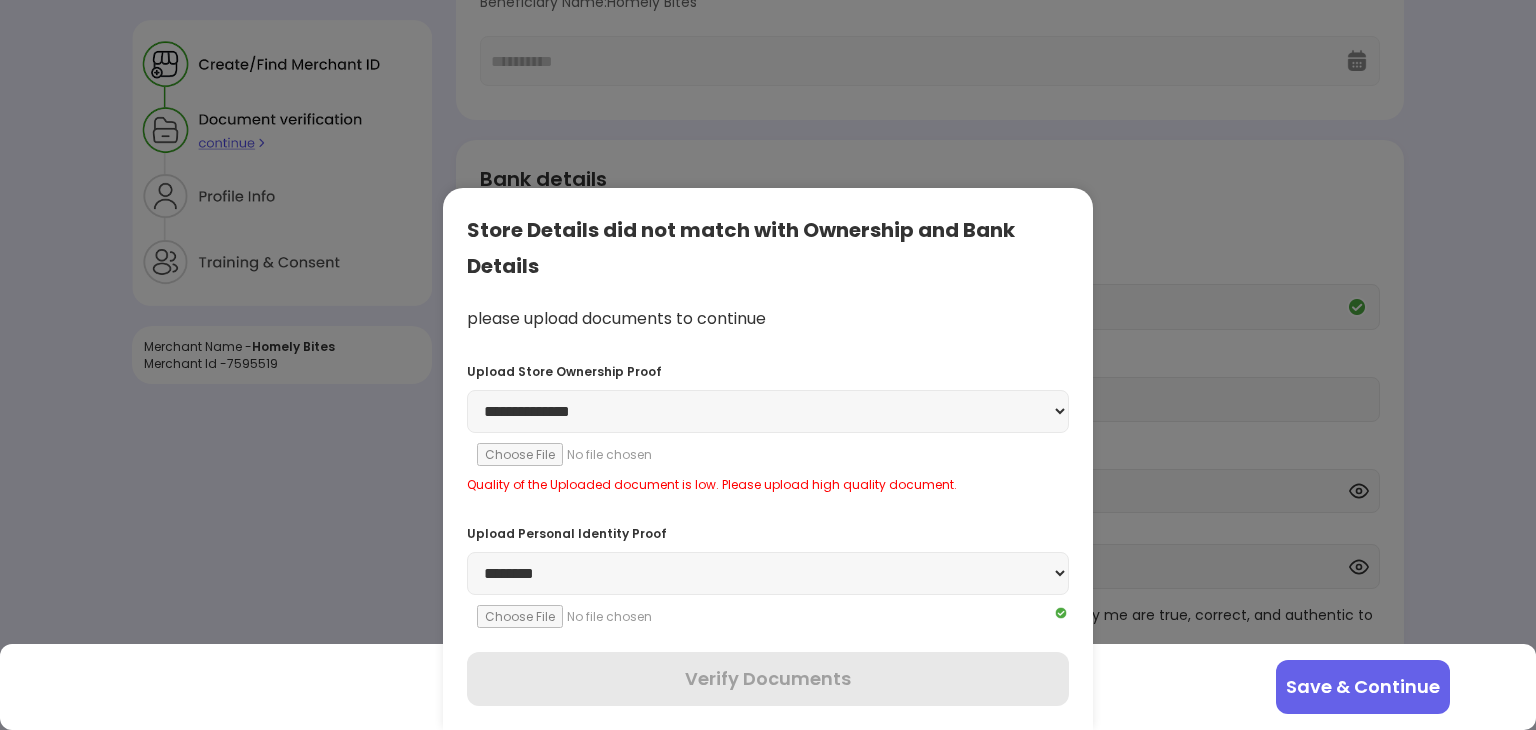 click on "**********" at bounding box center [768, 411] 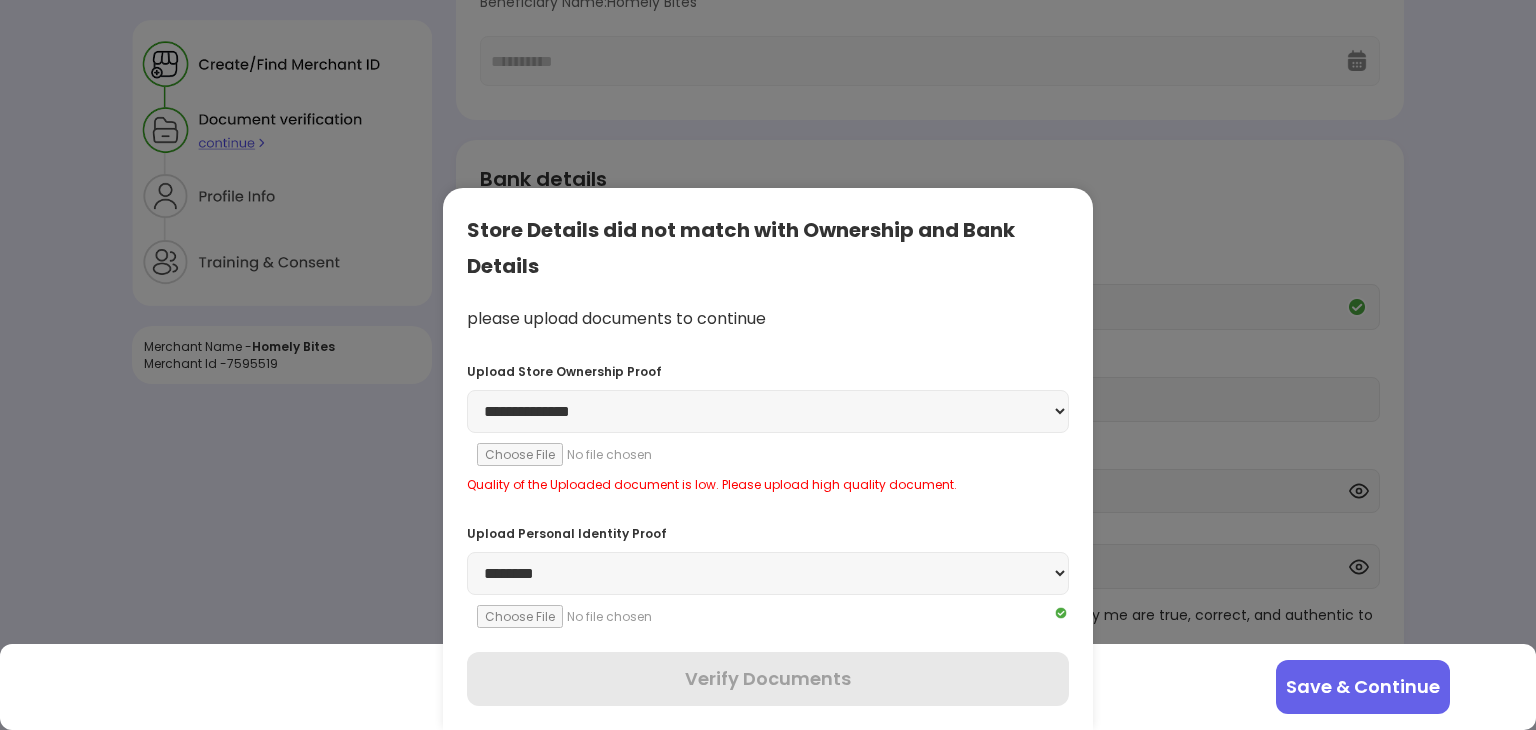 click on "**********" at bounding box center [768, 411] 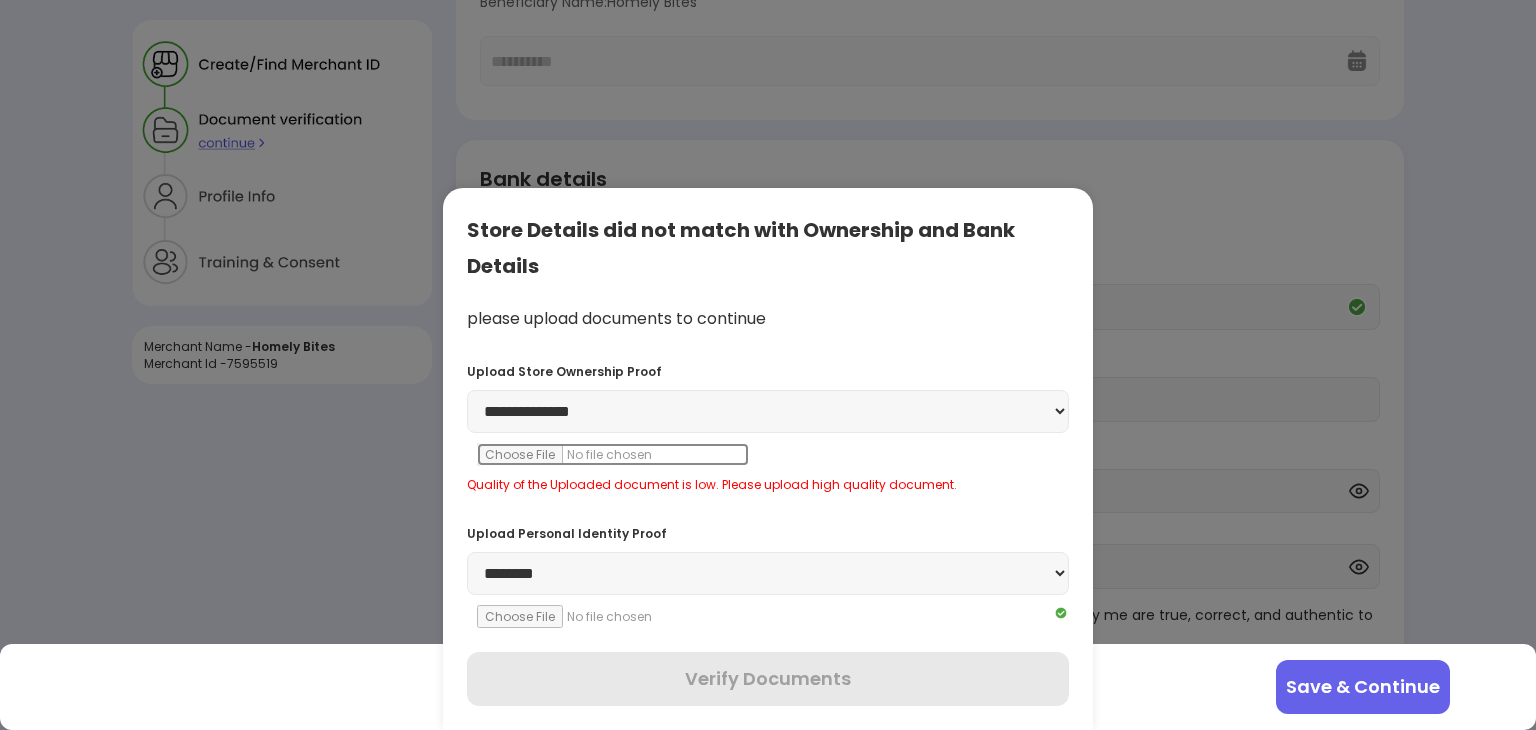 click at bounding box center [613, 454] 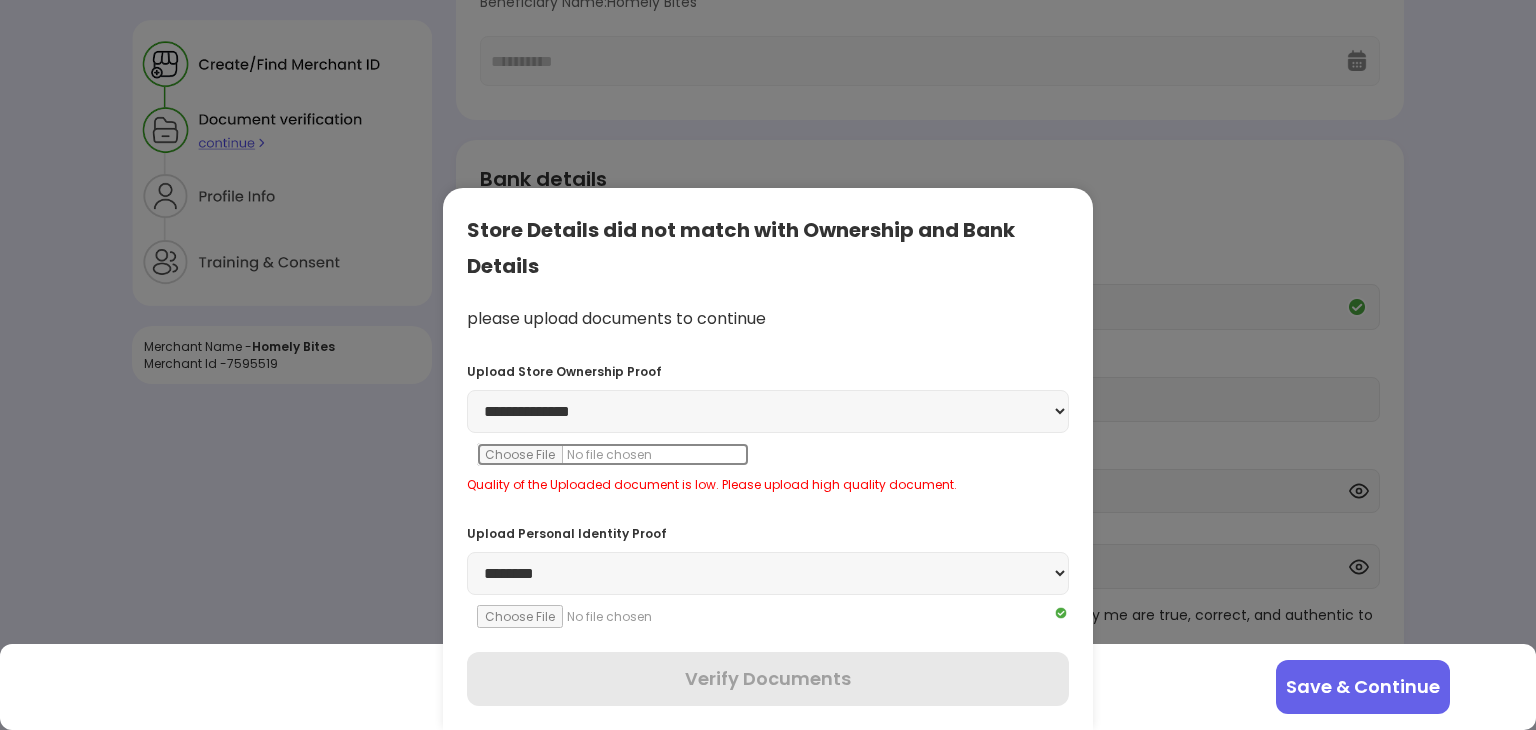 click at bounding box center [613, 454] 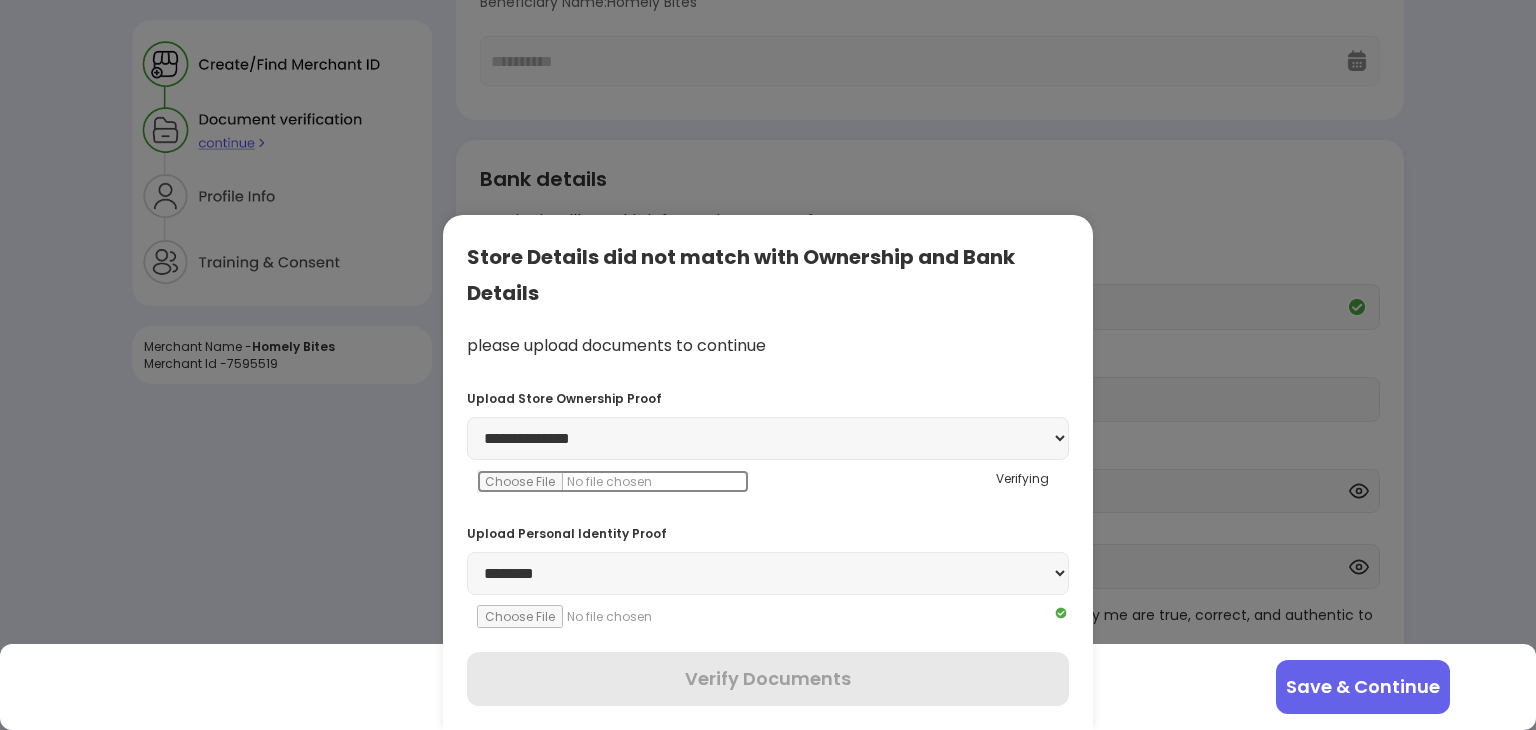 click at bounding box center (613, 481) 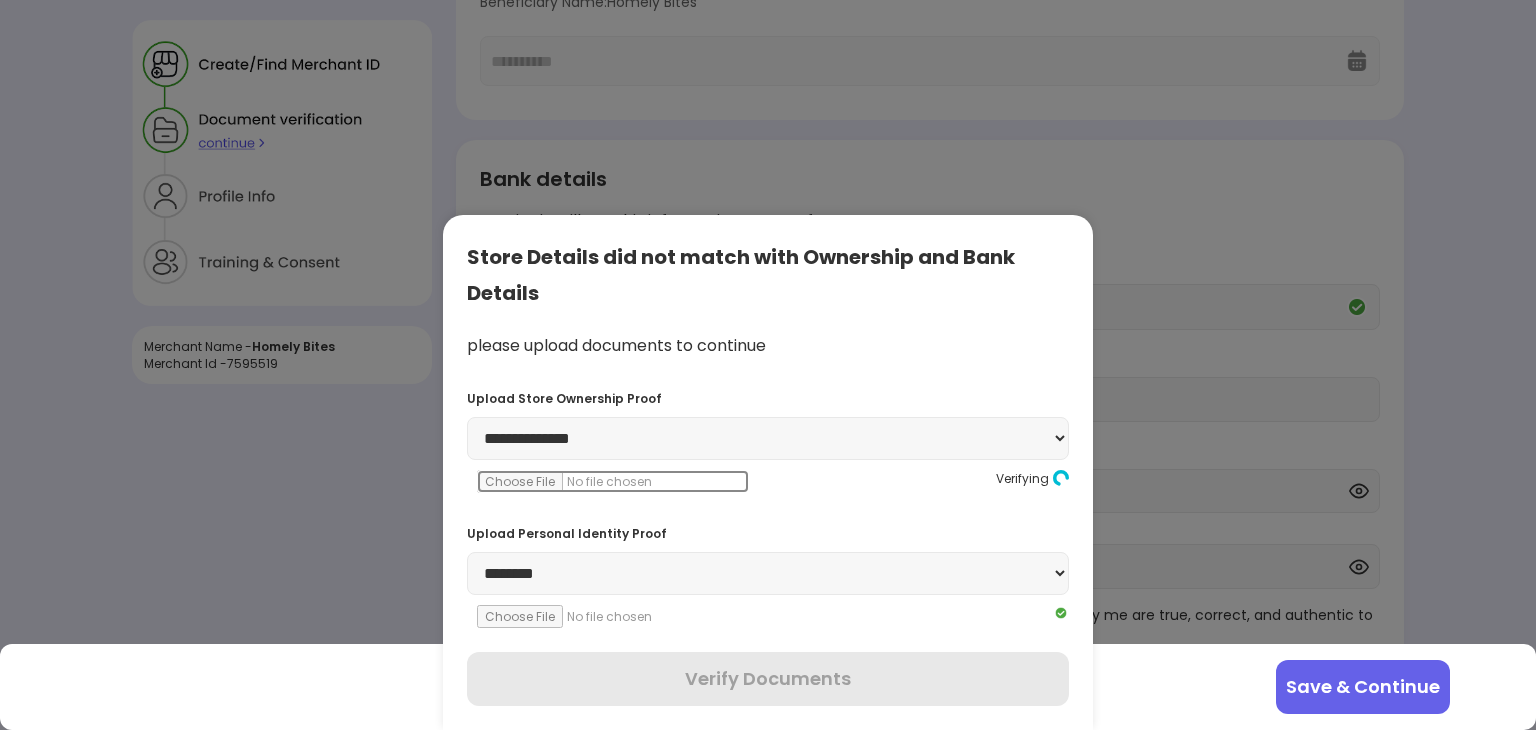 type on "**********" 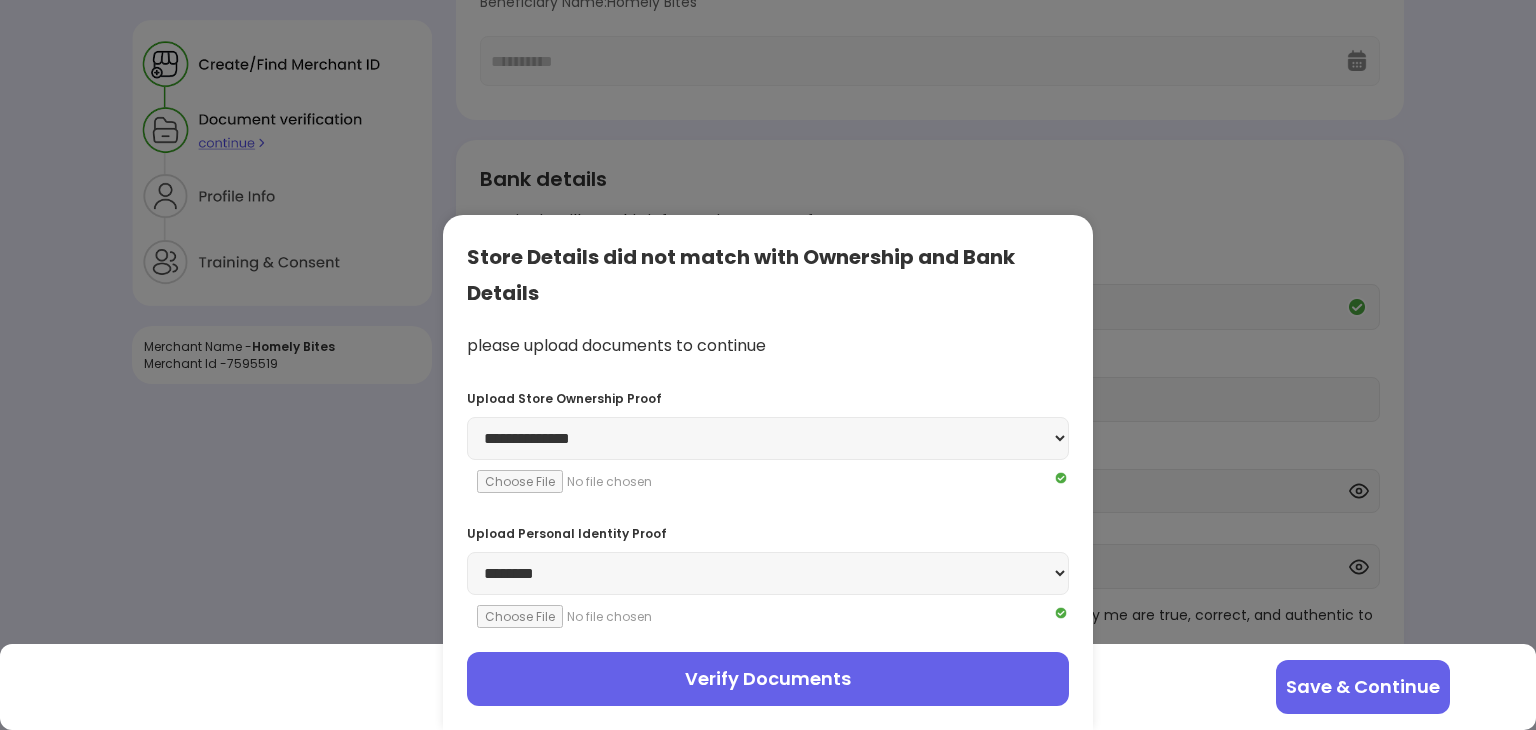 click on "Verify Documents" at bounding box center (768, 679) 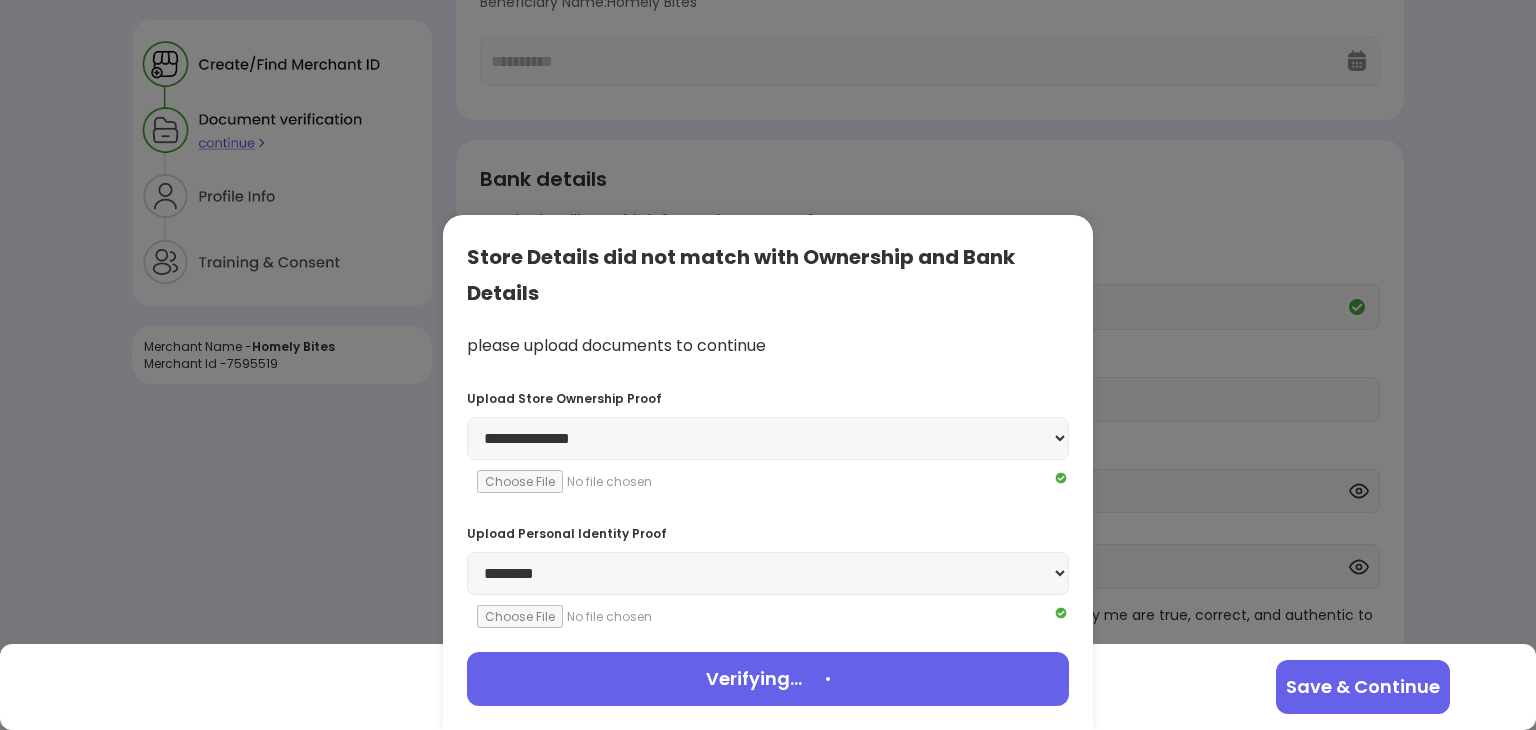 scroll, scrollTop: 0, scrollLeft: 0, axis: both 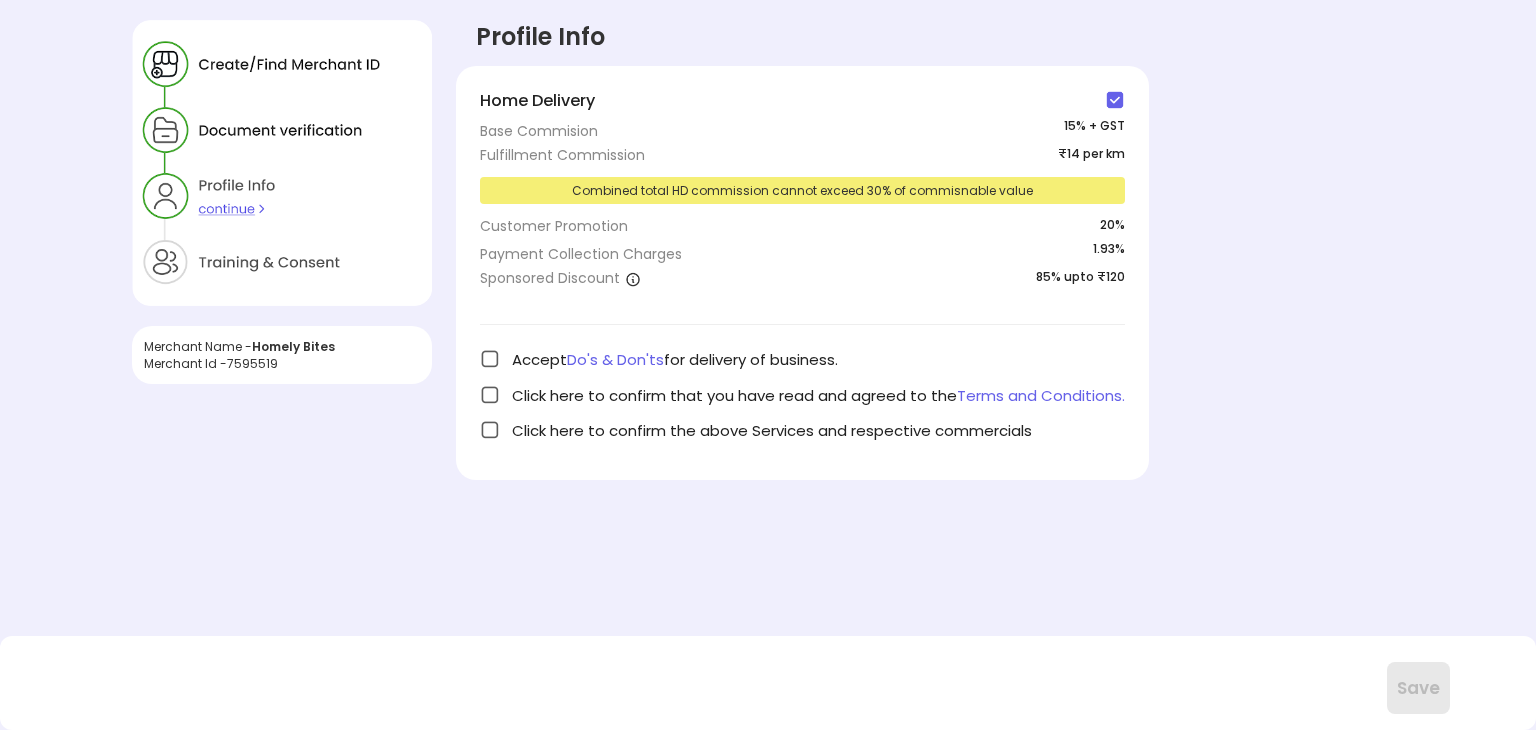 click at bounding box center [1115, 100] 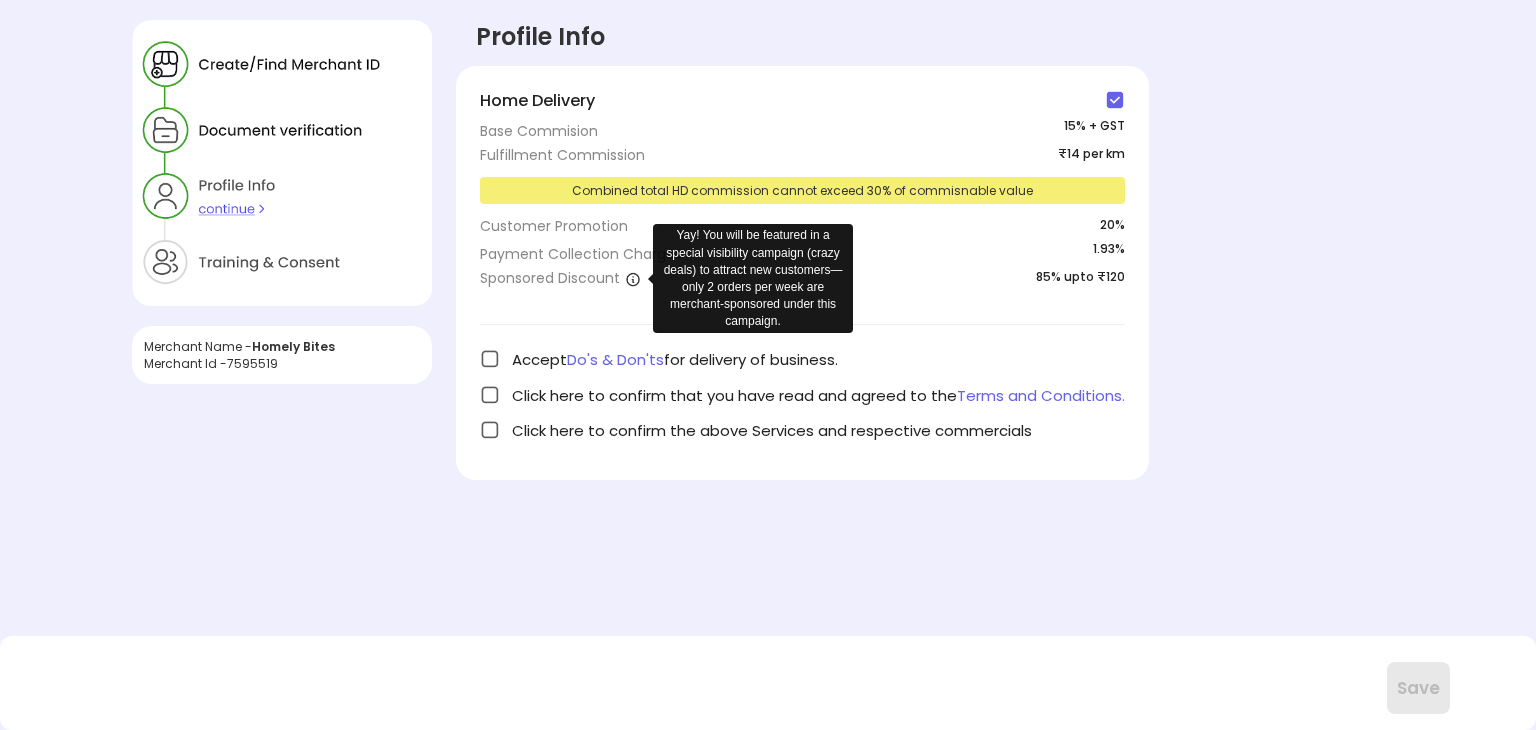 click at bounding box center (633, 279) 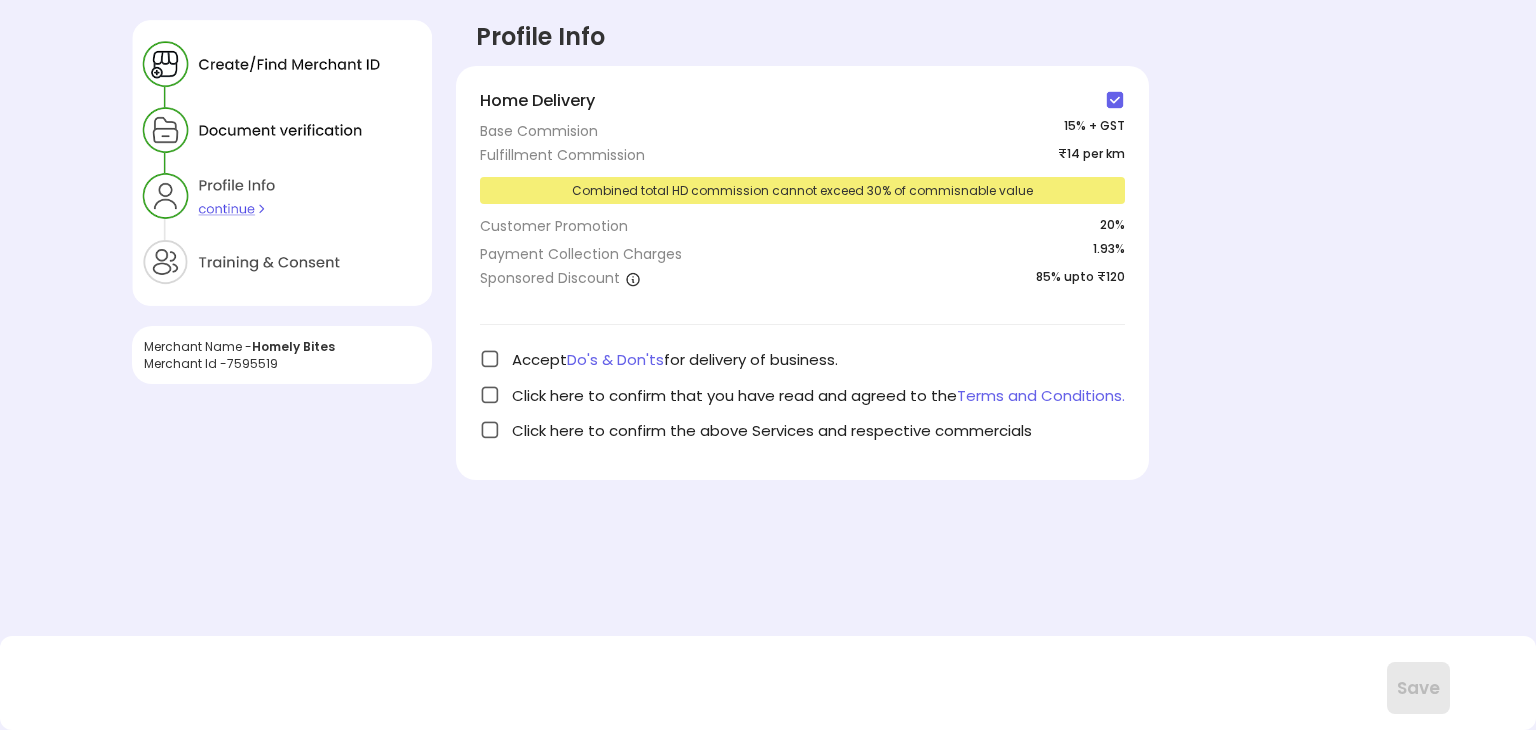 click at bounding box center [490, 359] 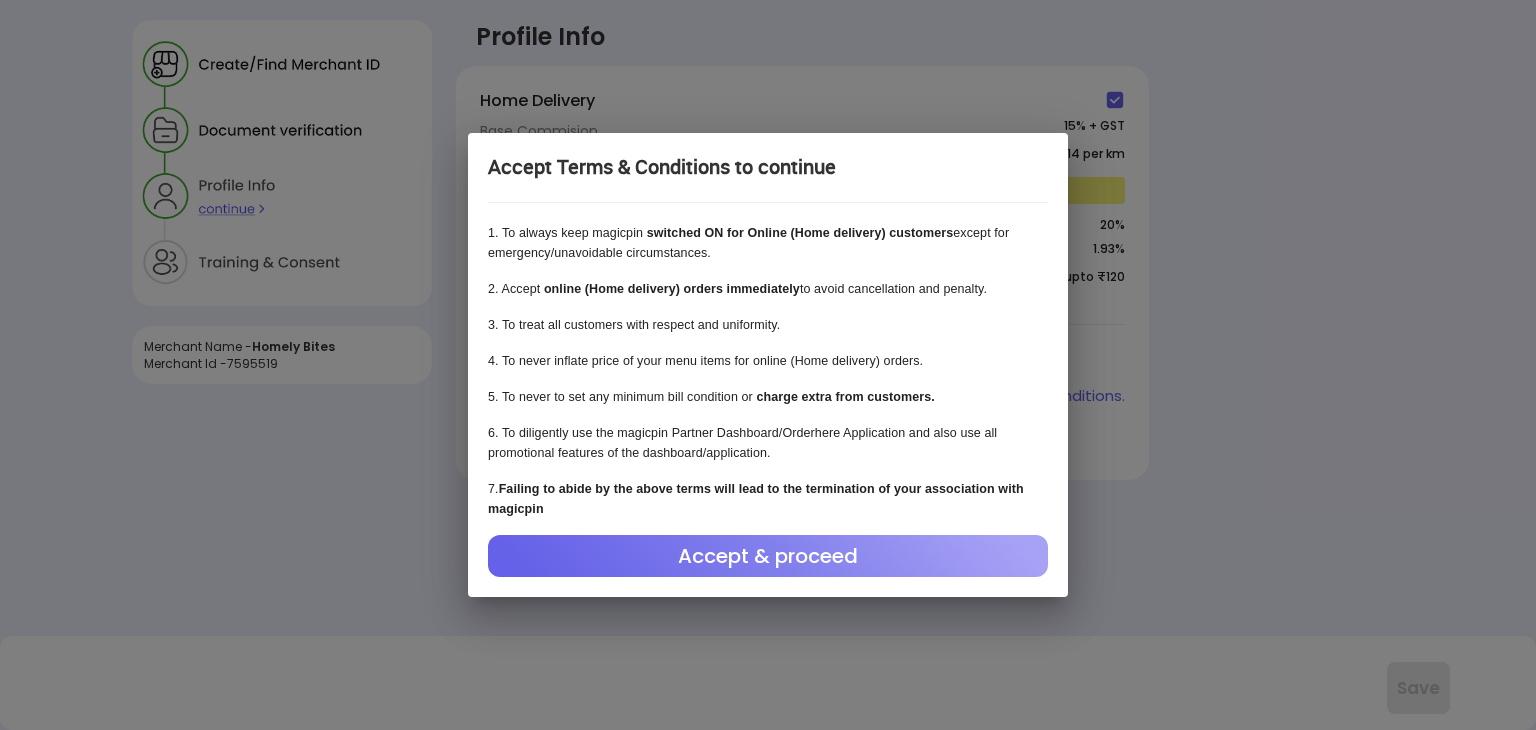 click on "Accept & proceed" at bounding box center (768, 556) 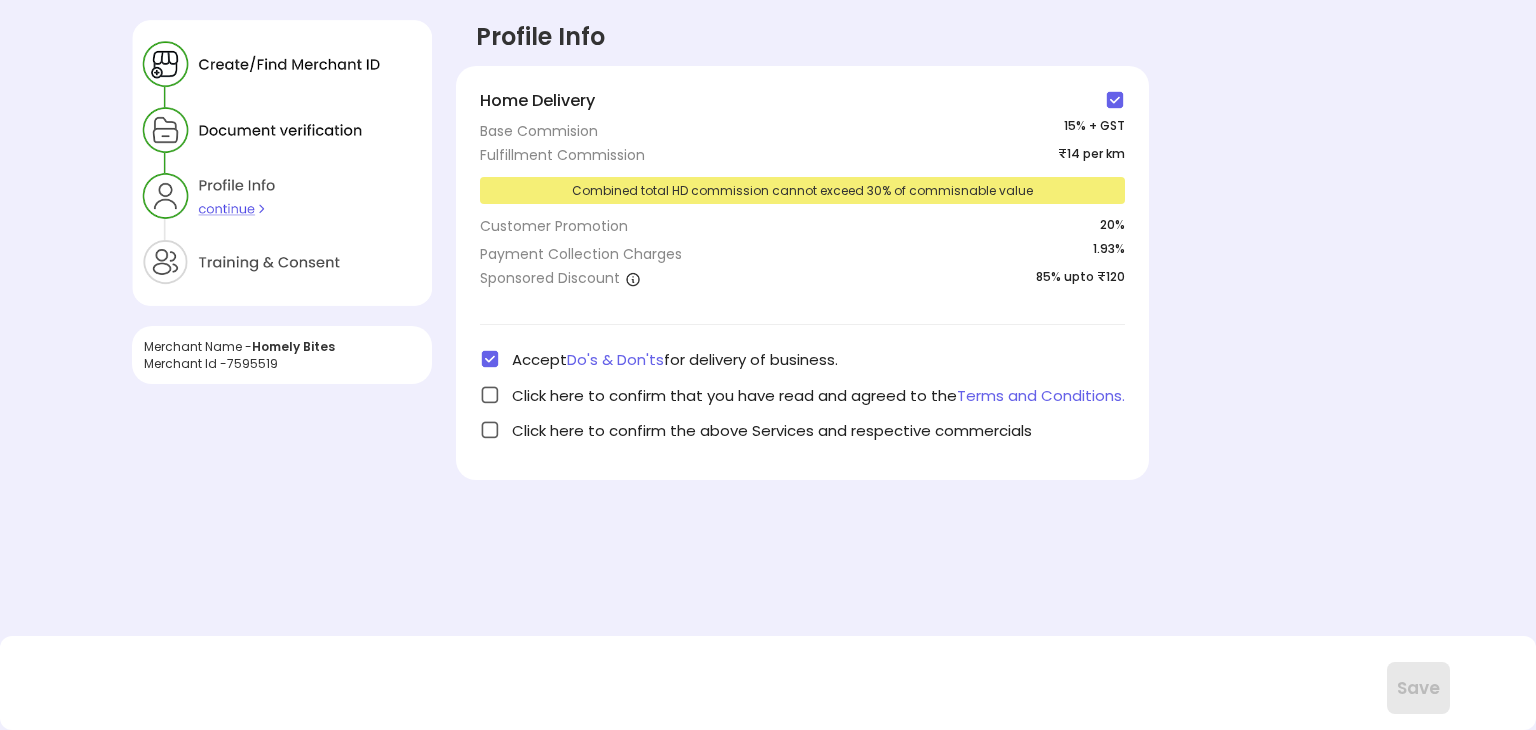 click at bounding box center [490, 395] 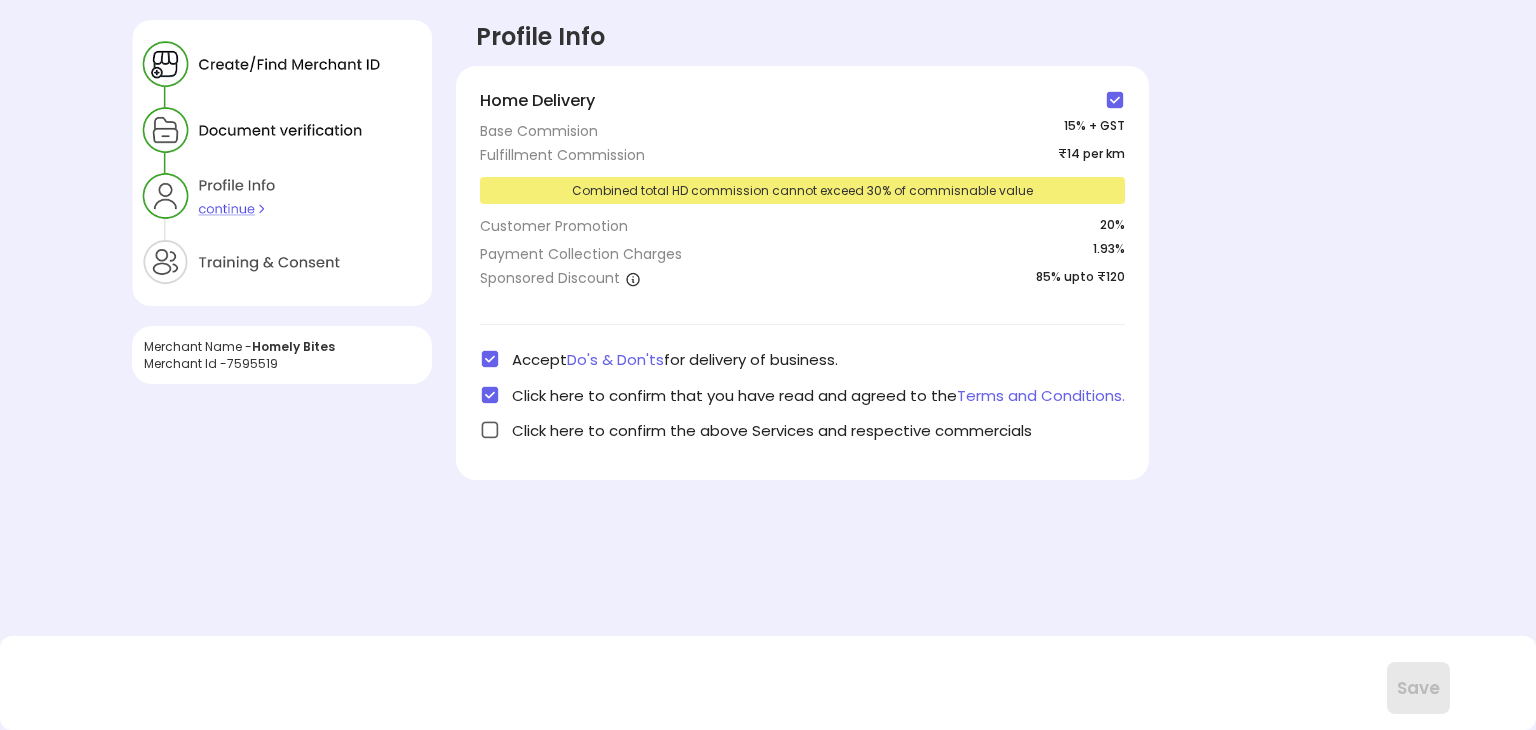 click at bounding box center (490, 430) 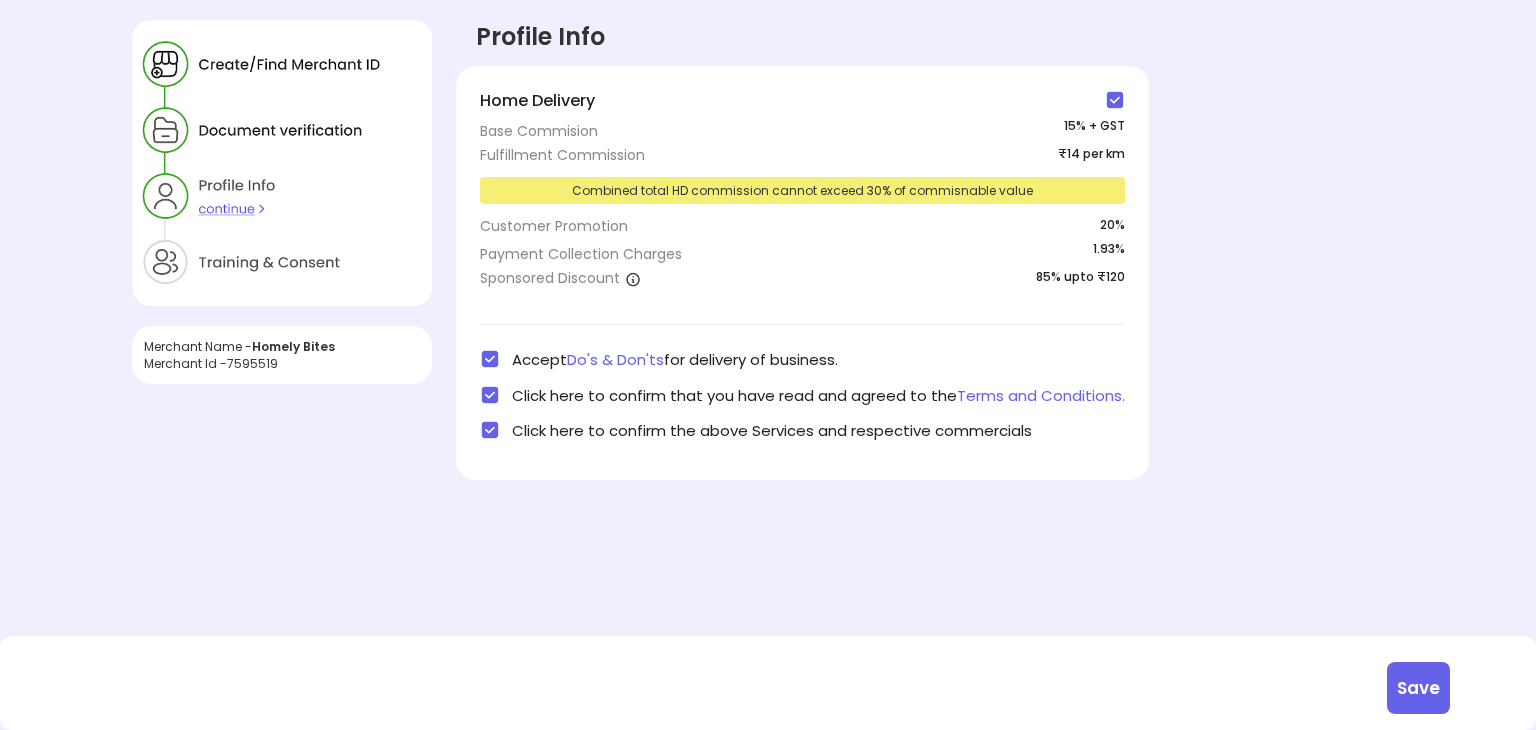 click on "Save" at bounding box center [1418, 688] 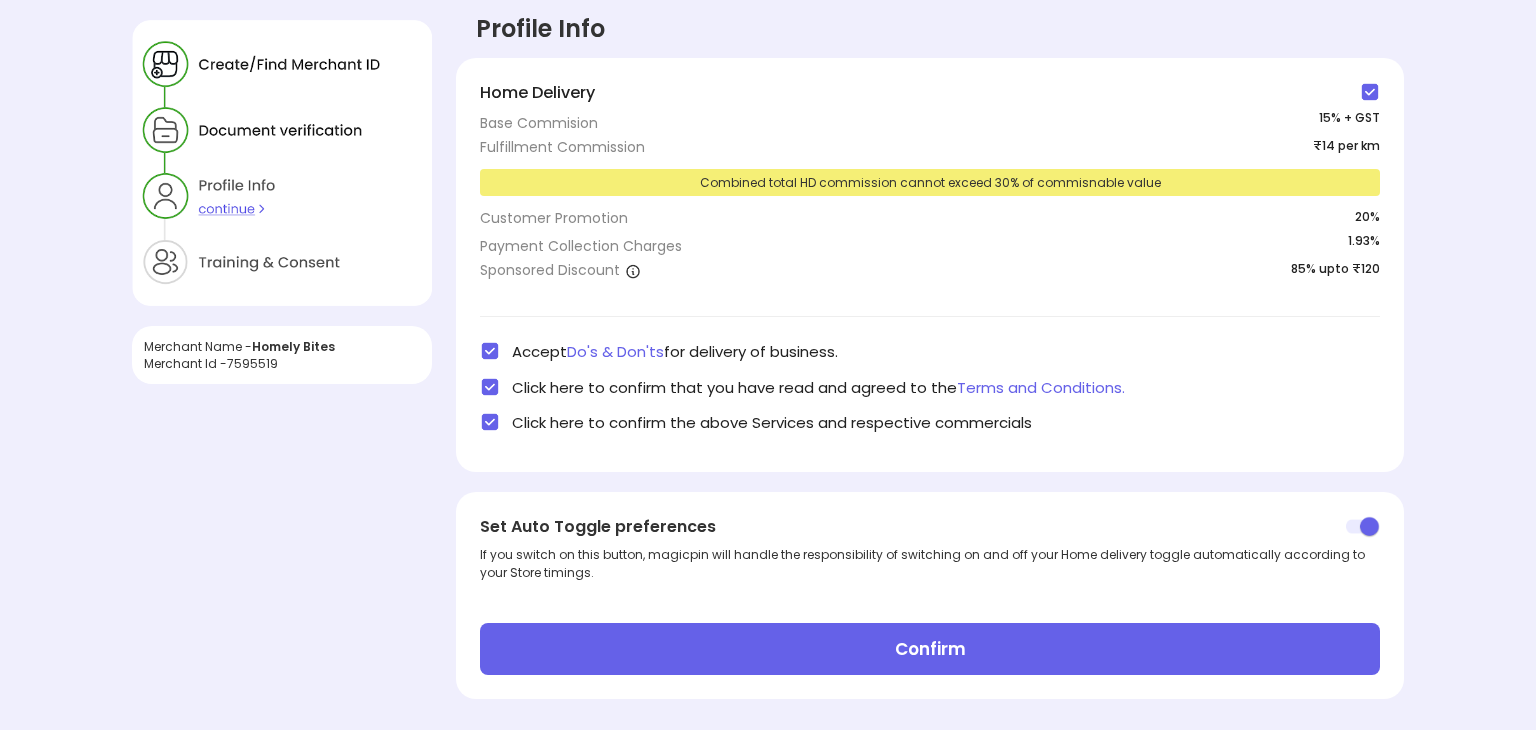 scroll, scrollTop: 16, scrollLeft: 0, axis: vertical 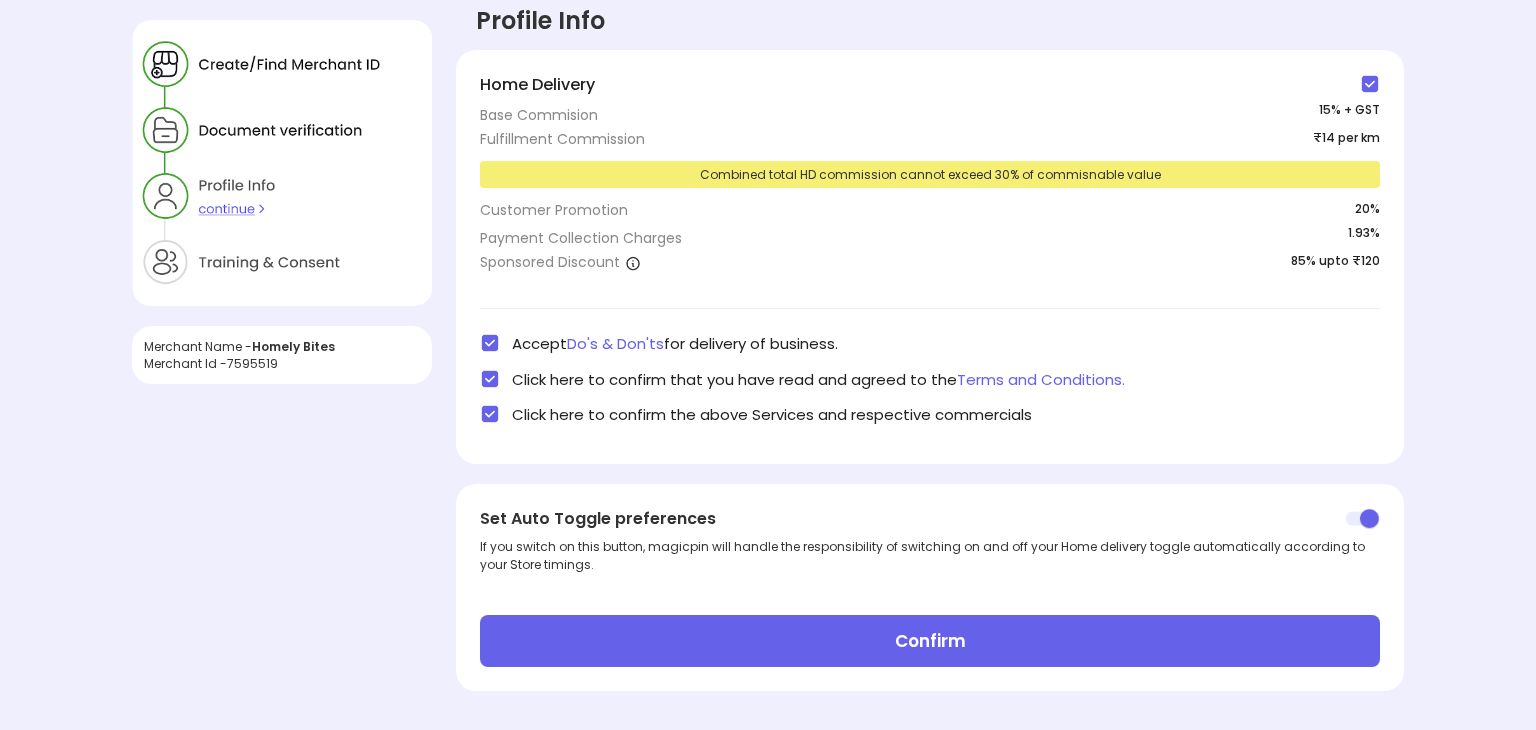 click on "Confirm" at bounding box center [930, 641] 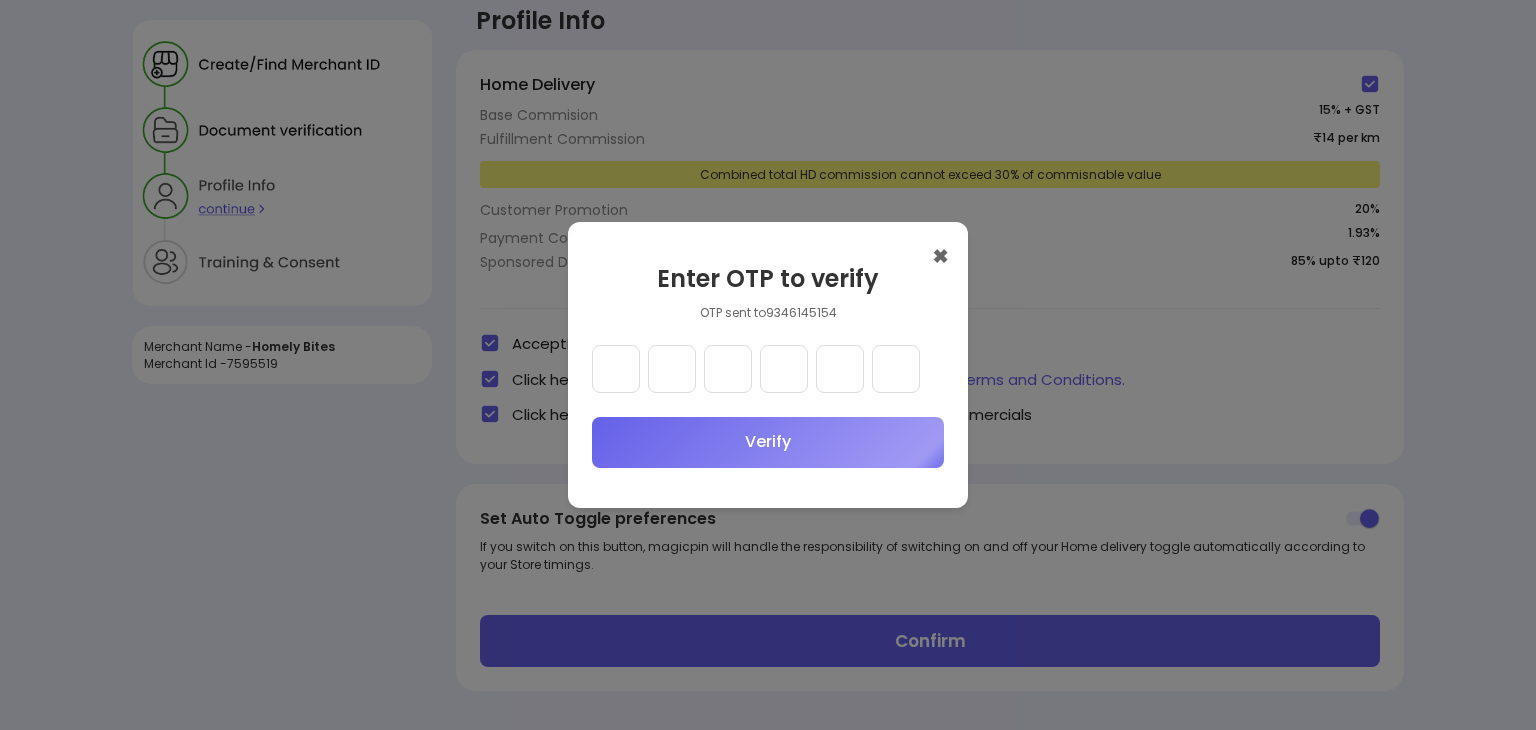 click at bounding box center (616, 369) 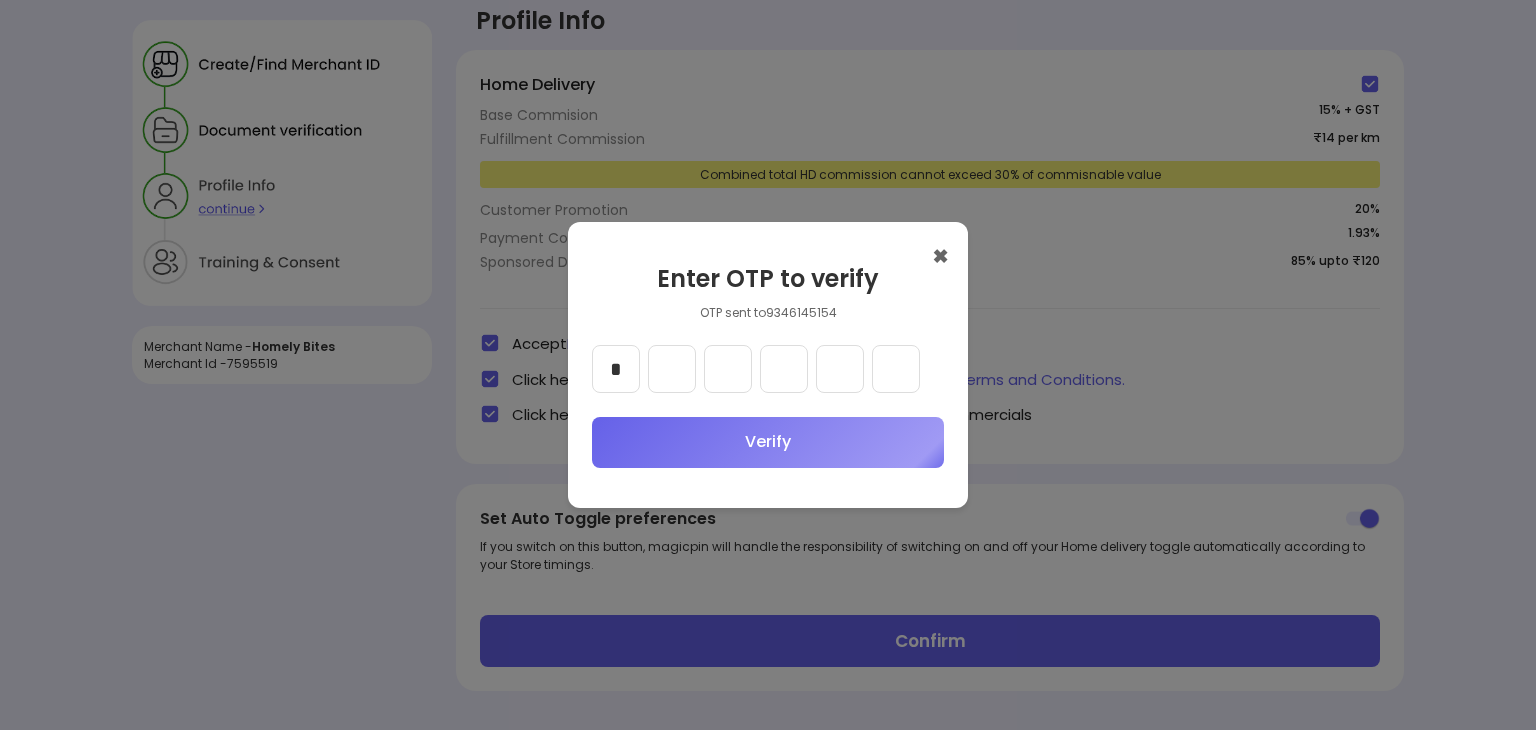 type on "*" 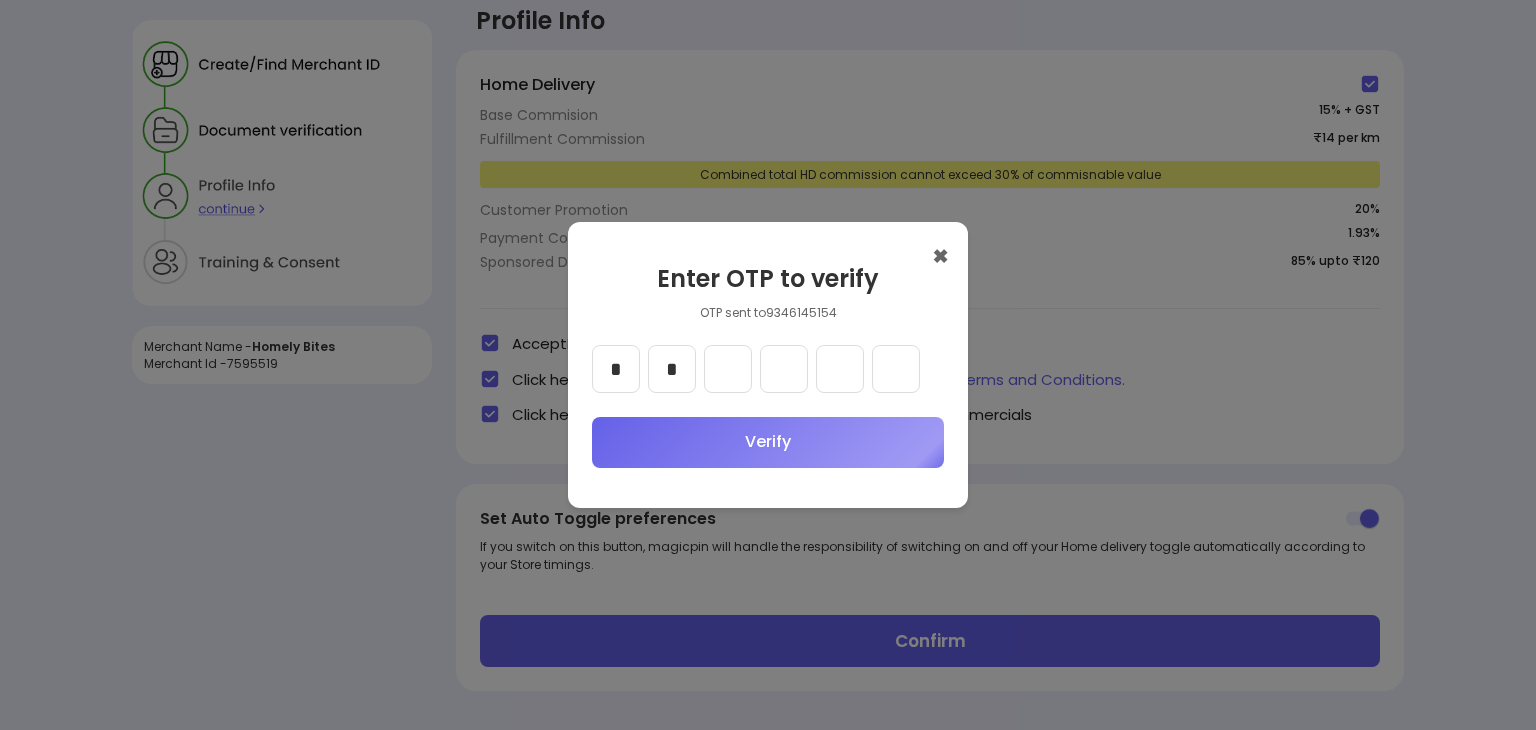 type on "*" 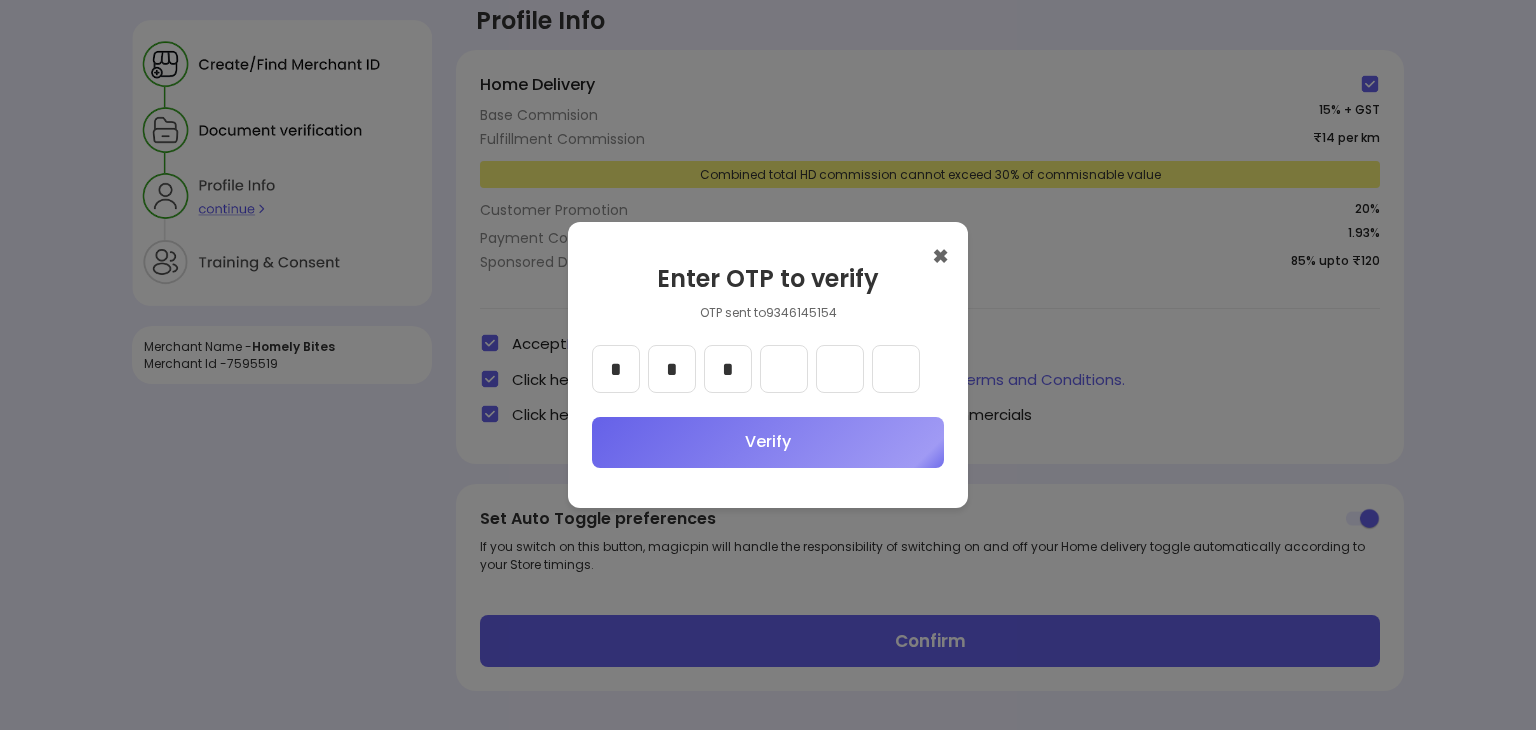 type on "*" 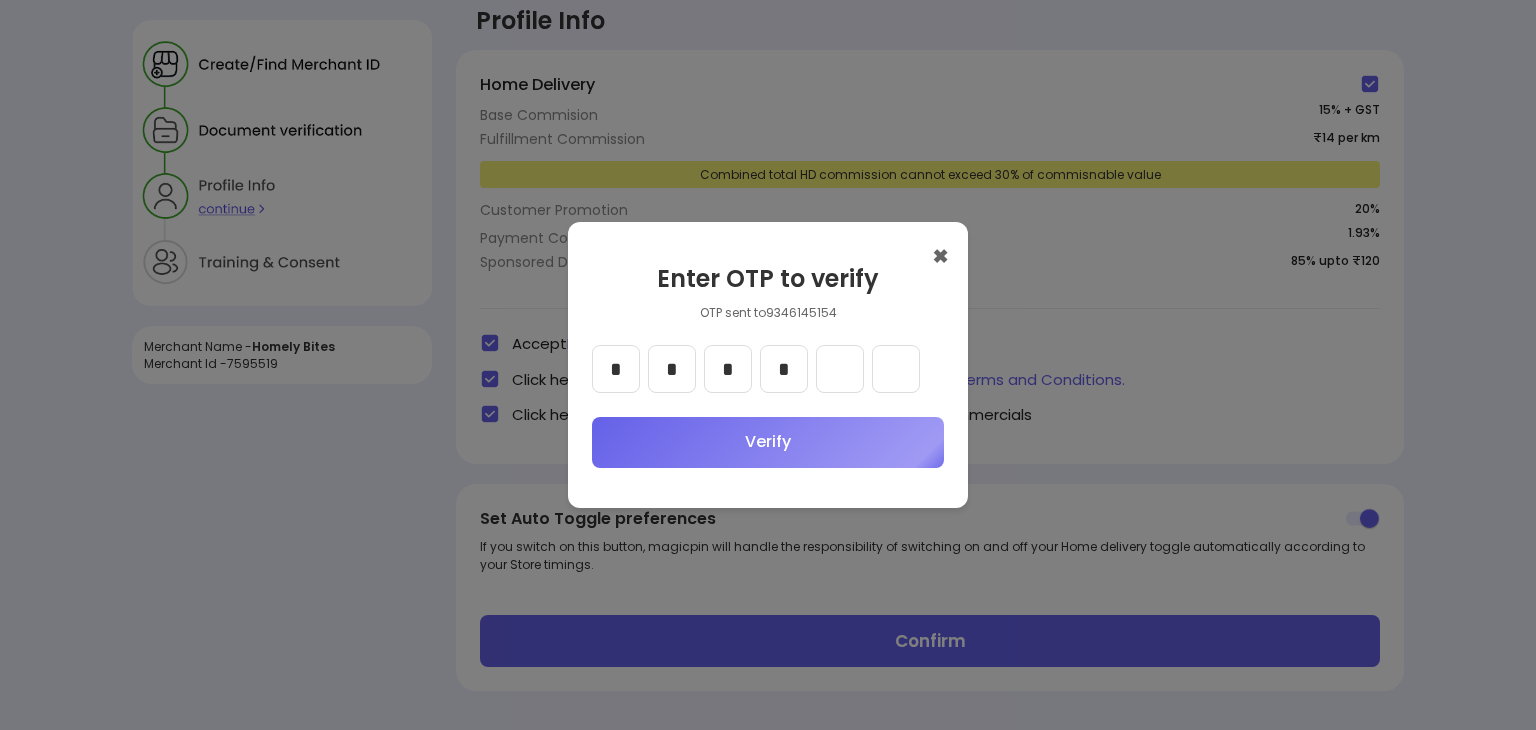 type on "*" 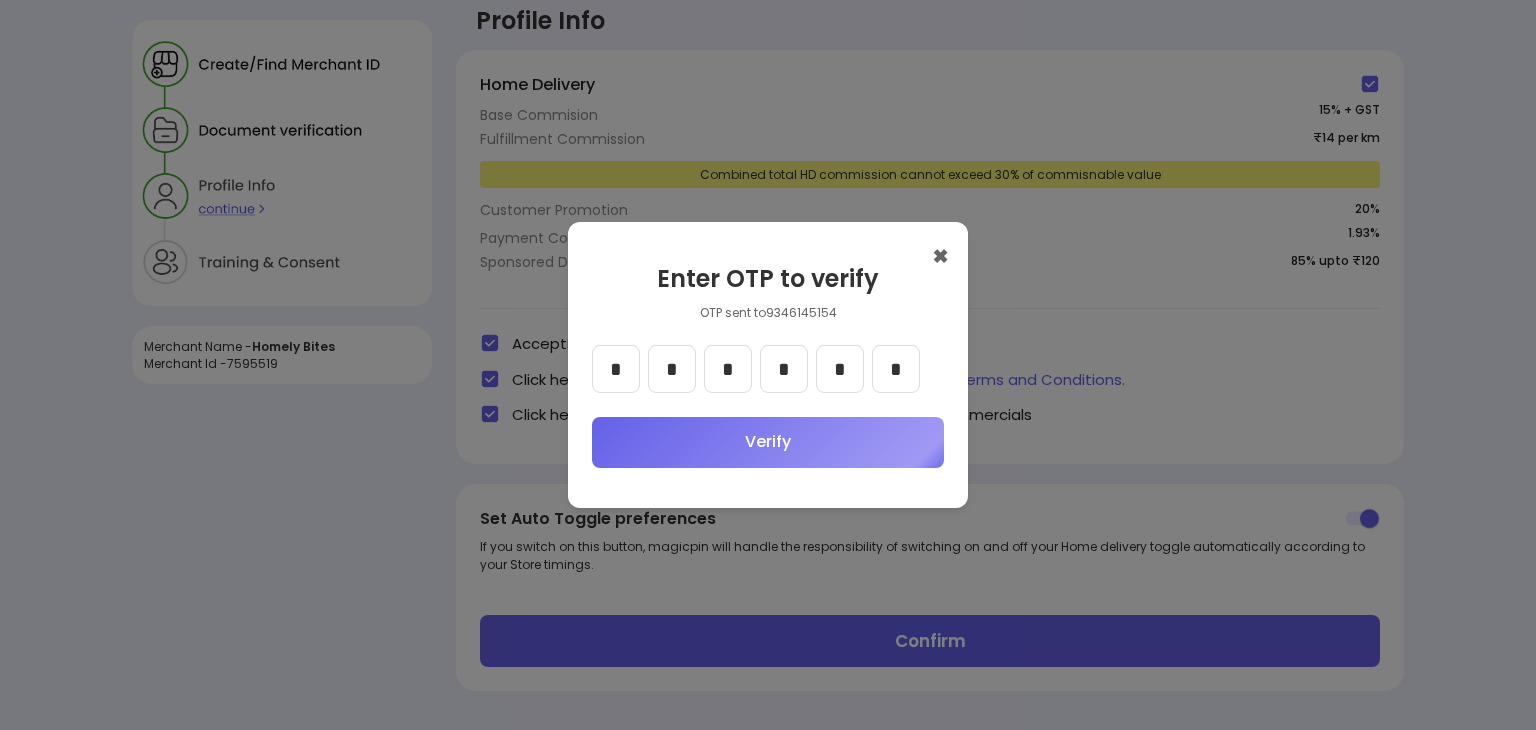 type on "*" 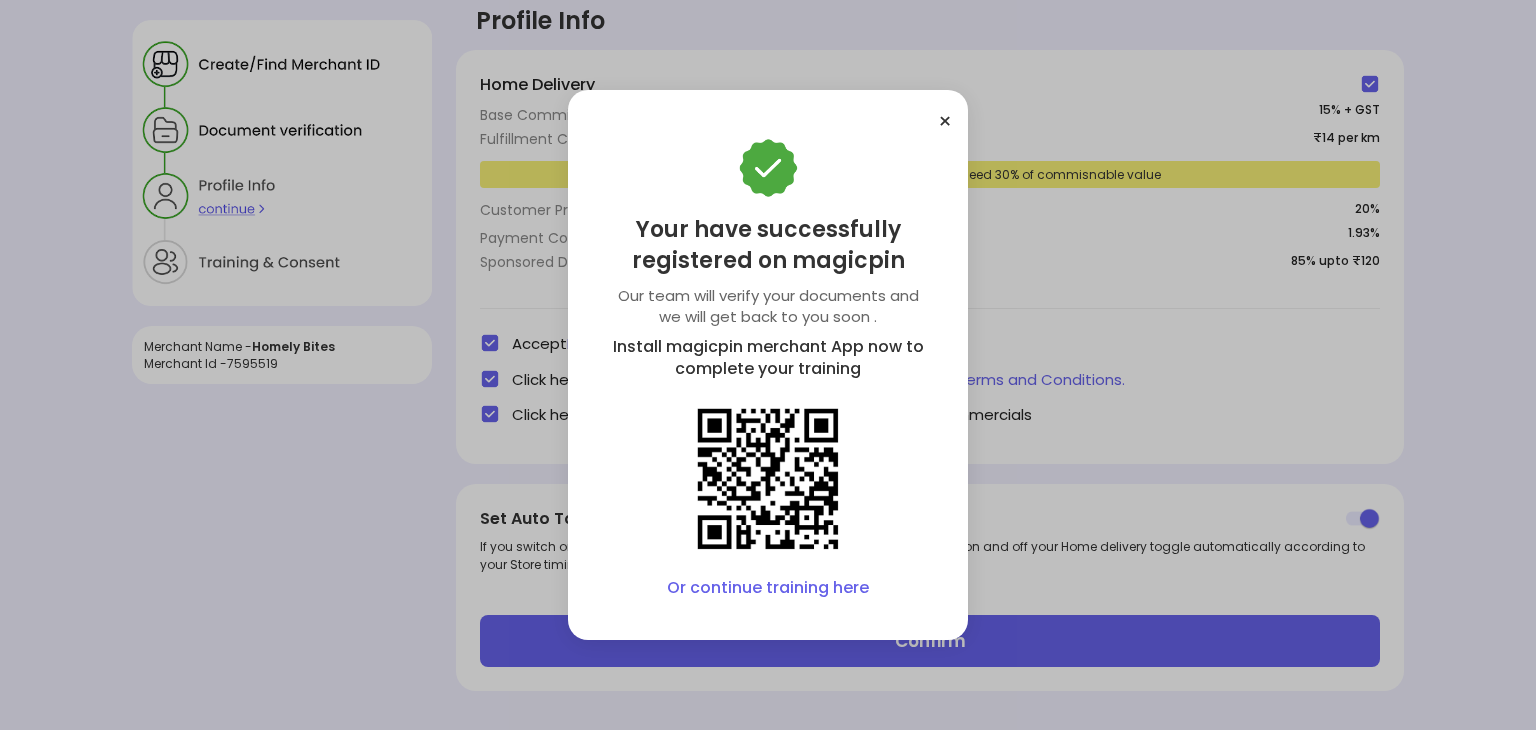 click on "Or continue training here" at bounding box center (768, 588) 